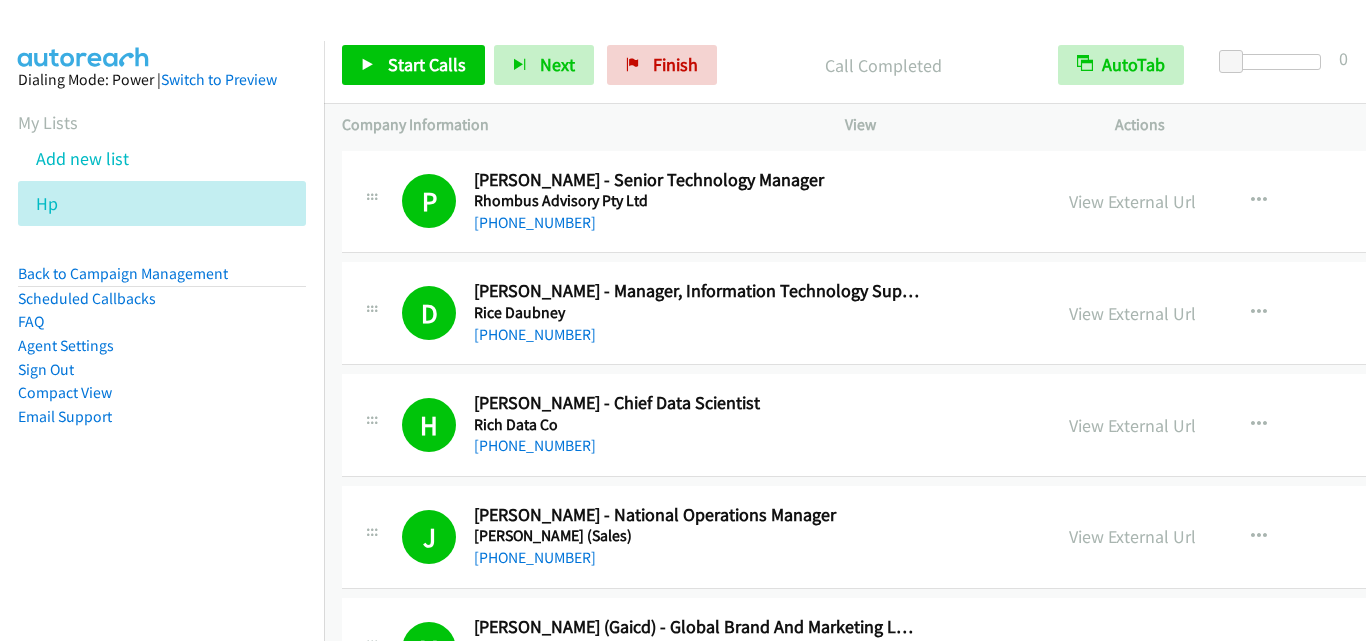 scroll, scrollTop: 0, scrollLeft: 0, axis: both 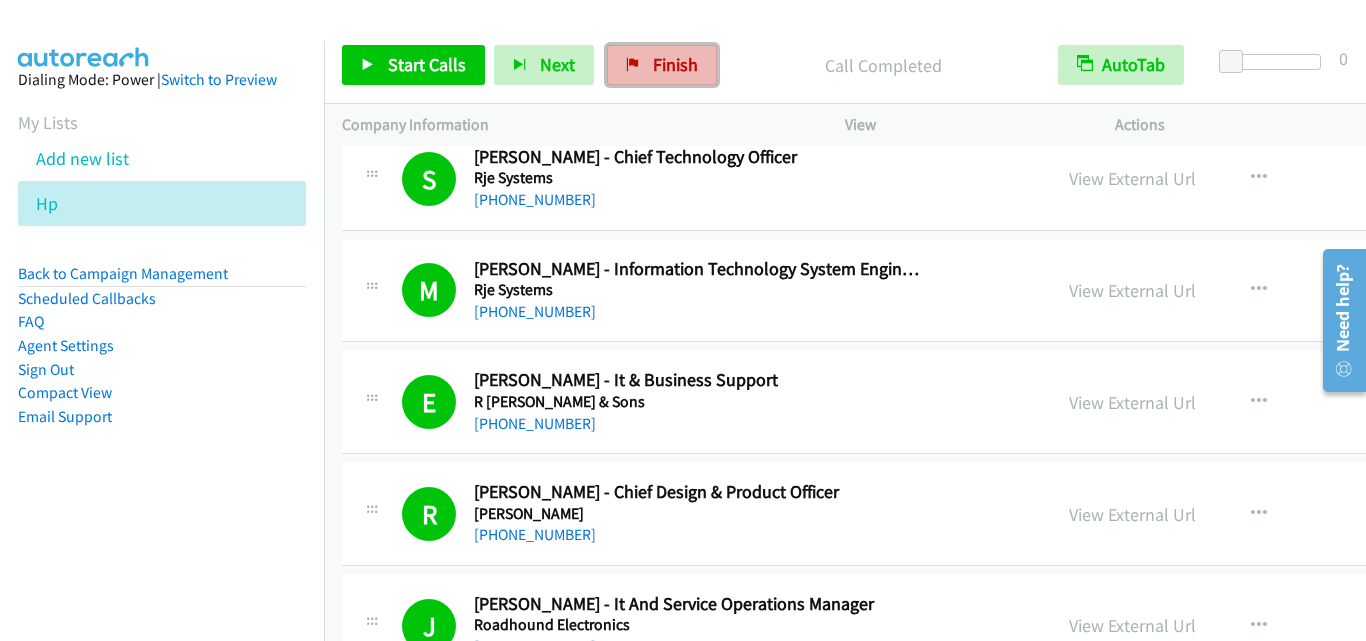 click on "Finish" at bounding box center [675, 64] 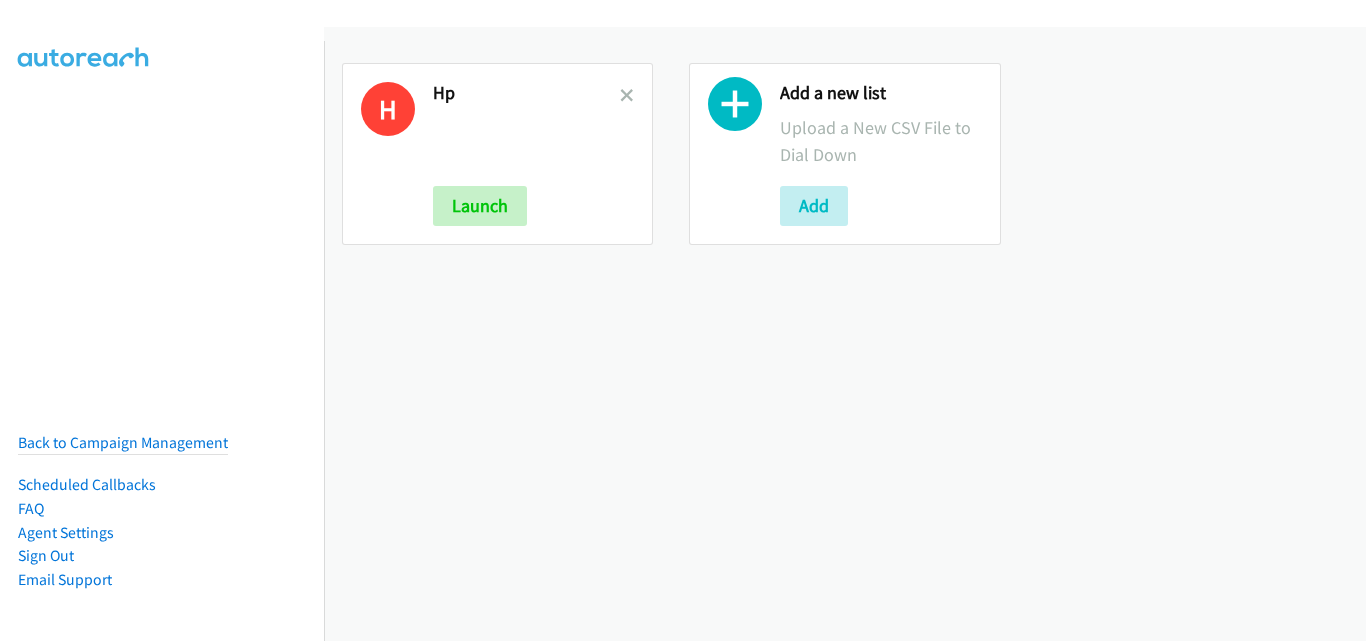 scroll, scrollTop: 0, scrollLeft: 0, axis: both 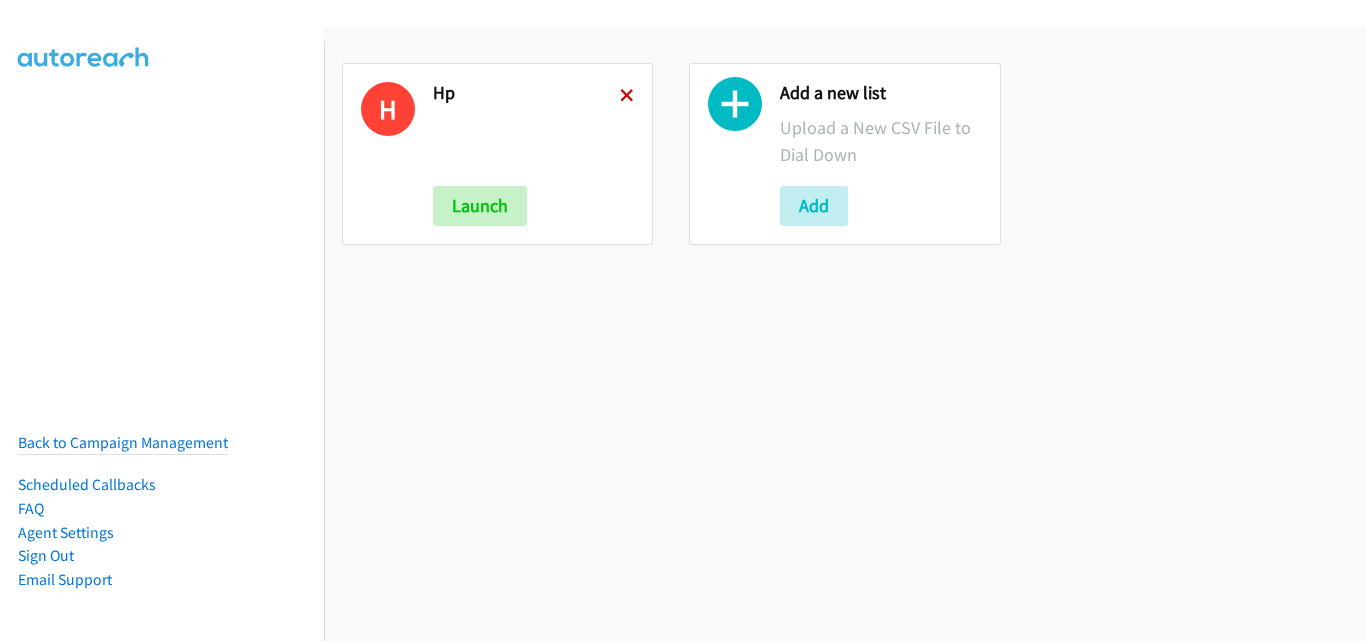 click at bounding box center [627, 97] 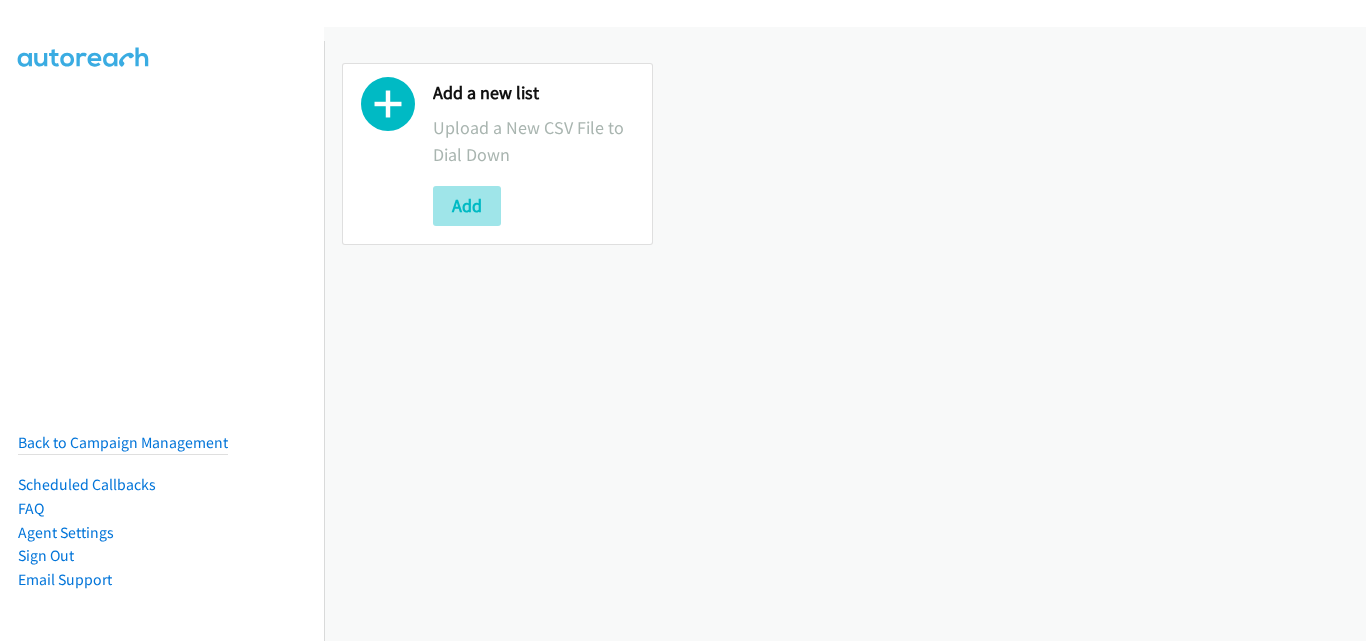 scroll, scrollTop: 0, scrollLeft: 0, axis: both 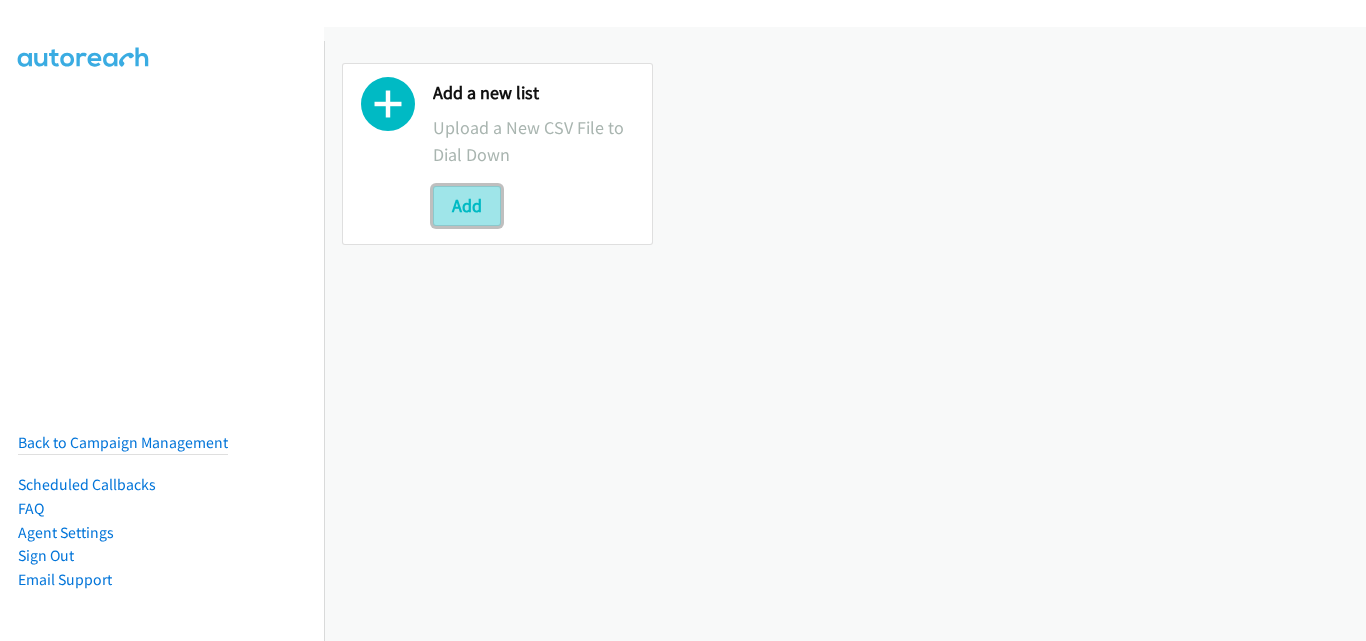 click on "Add" at bounding box center [467, 206] 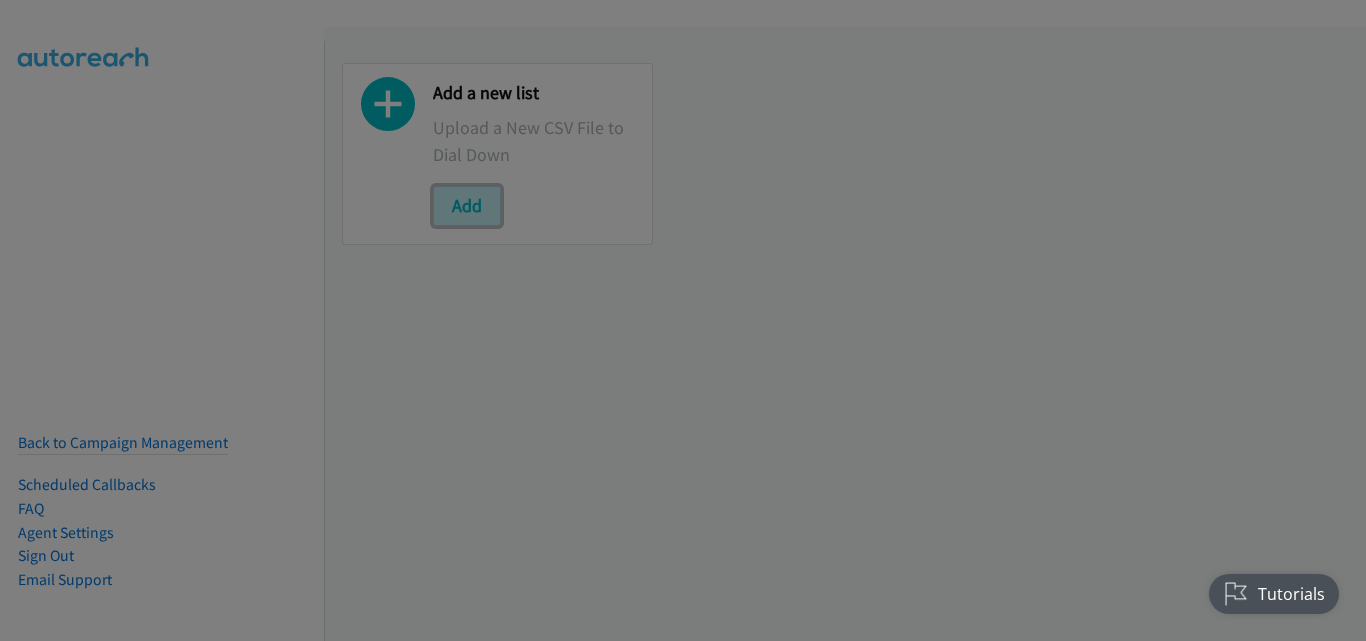 scroll, scrollTop: 0, scrollLeft: 0, axis: both 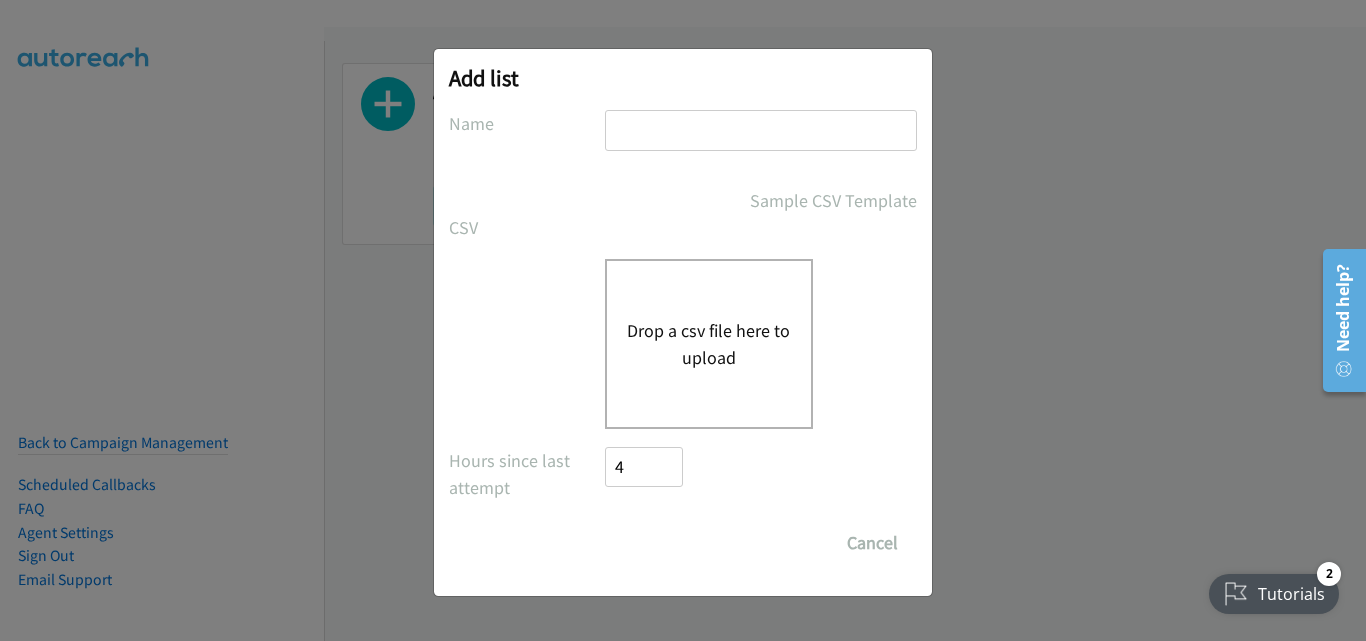 click at bounding box center (761, 130) 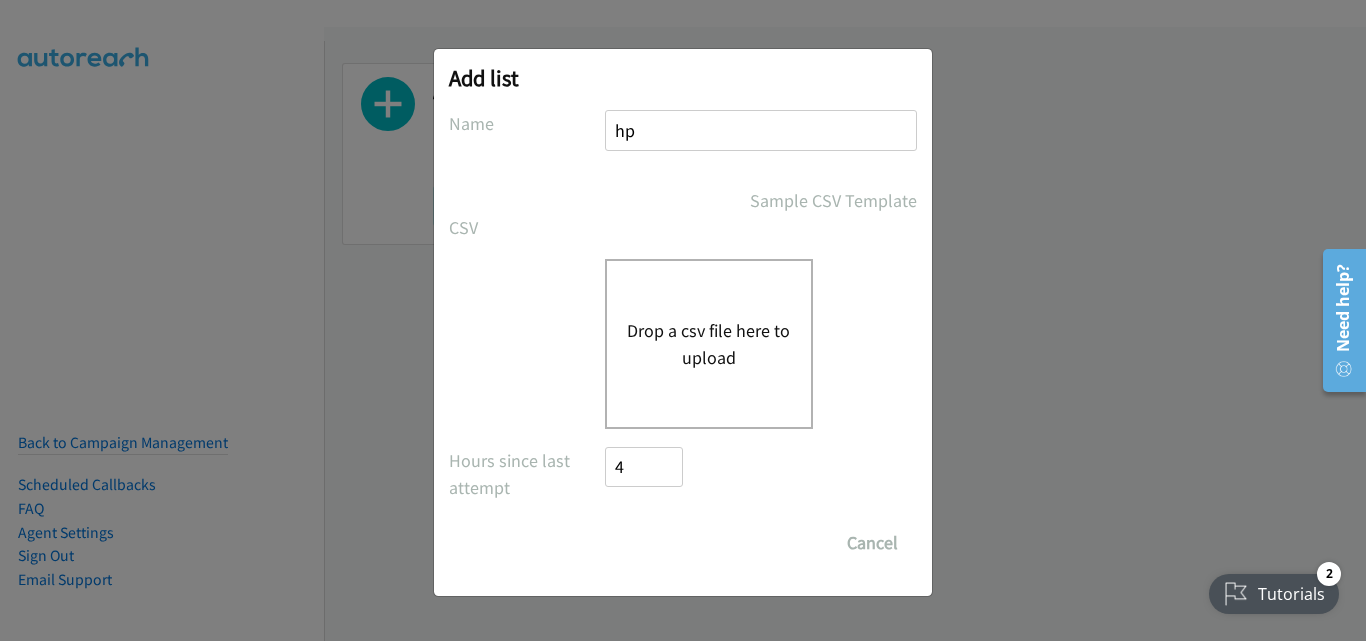 click on "Drop a csv file here to upload" at bounding box center (709, 344) 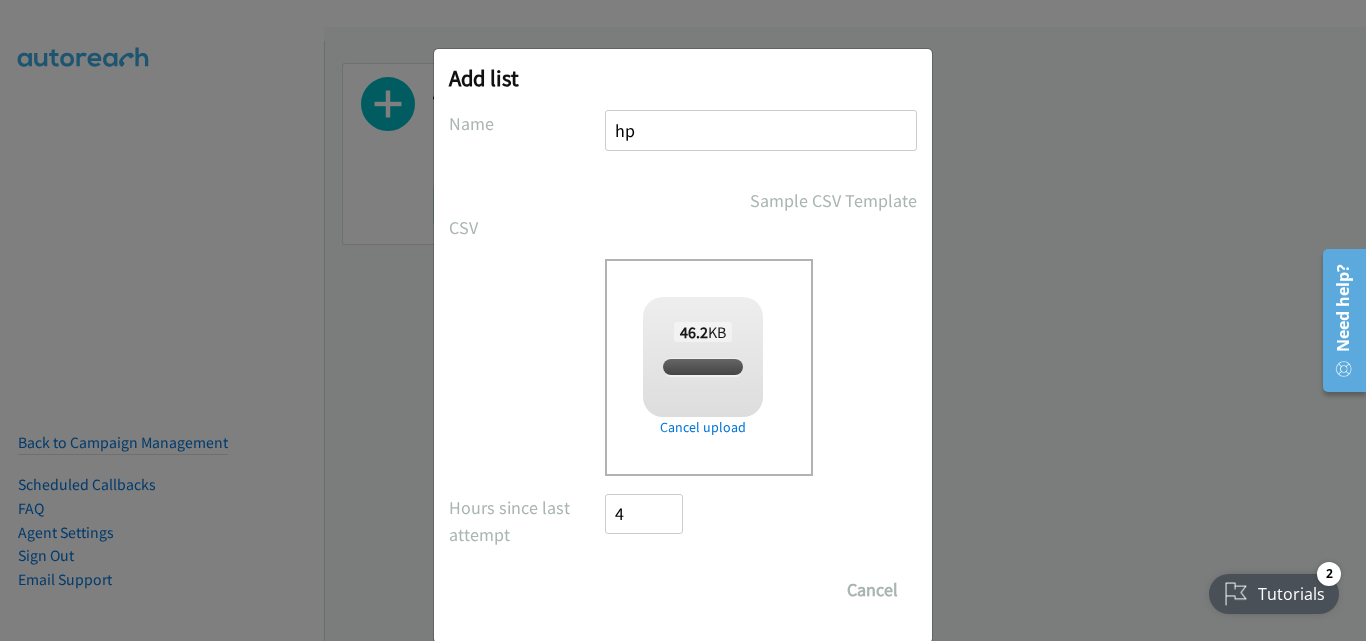 checkbox on "true" 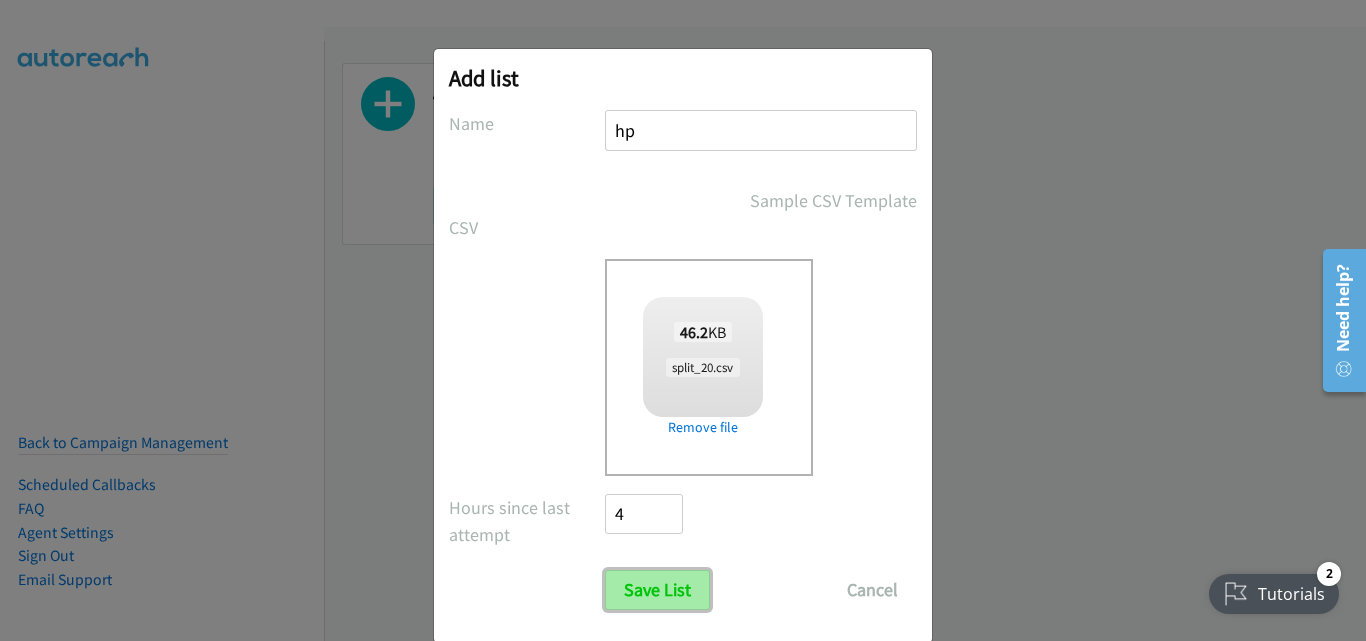 click on "Save List" at bounding box center (657, 590) 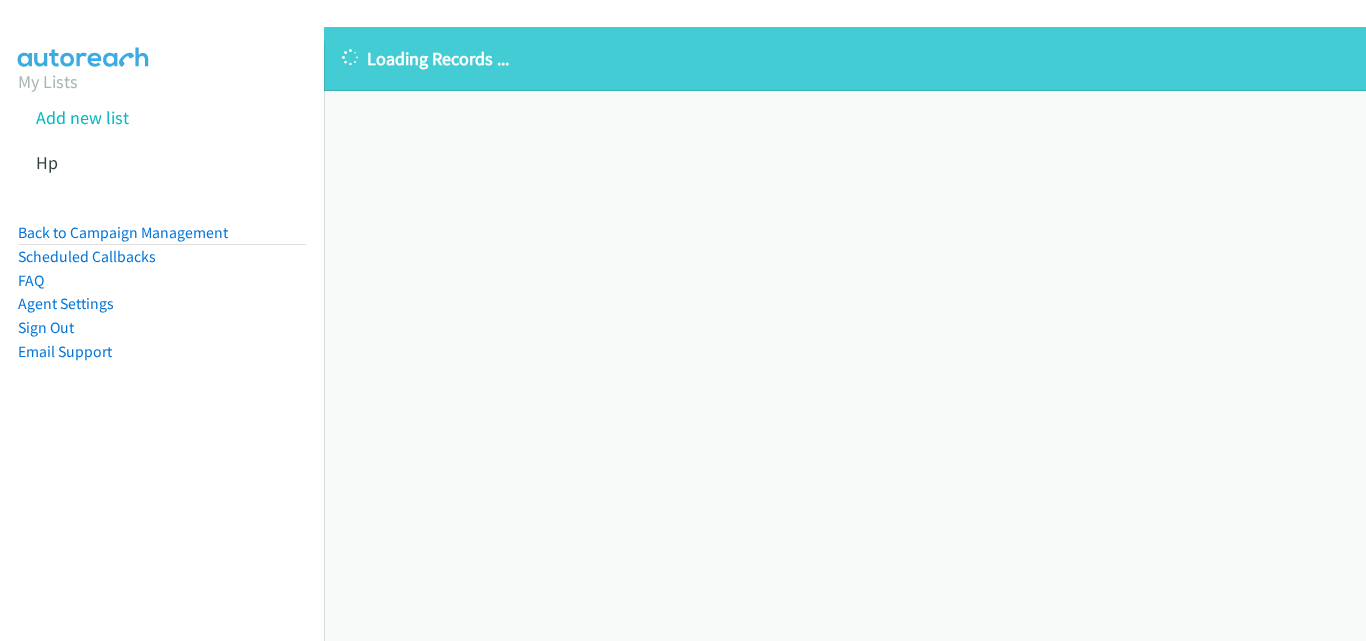scroll, scrollTop: 0, scrollLeft: 0, axis: both 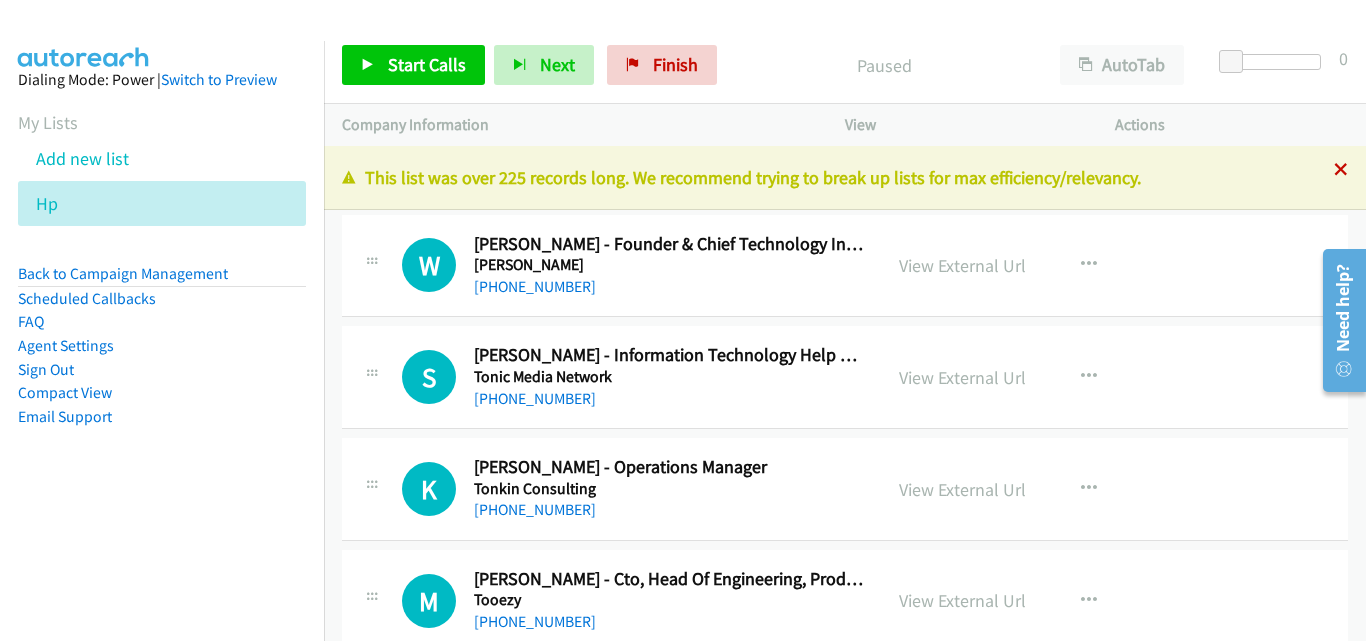 click at bounding box center (1341, 171) 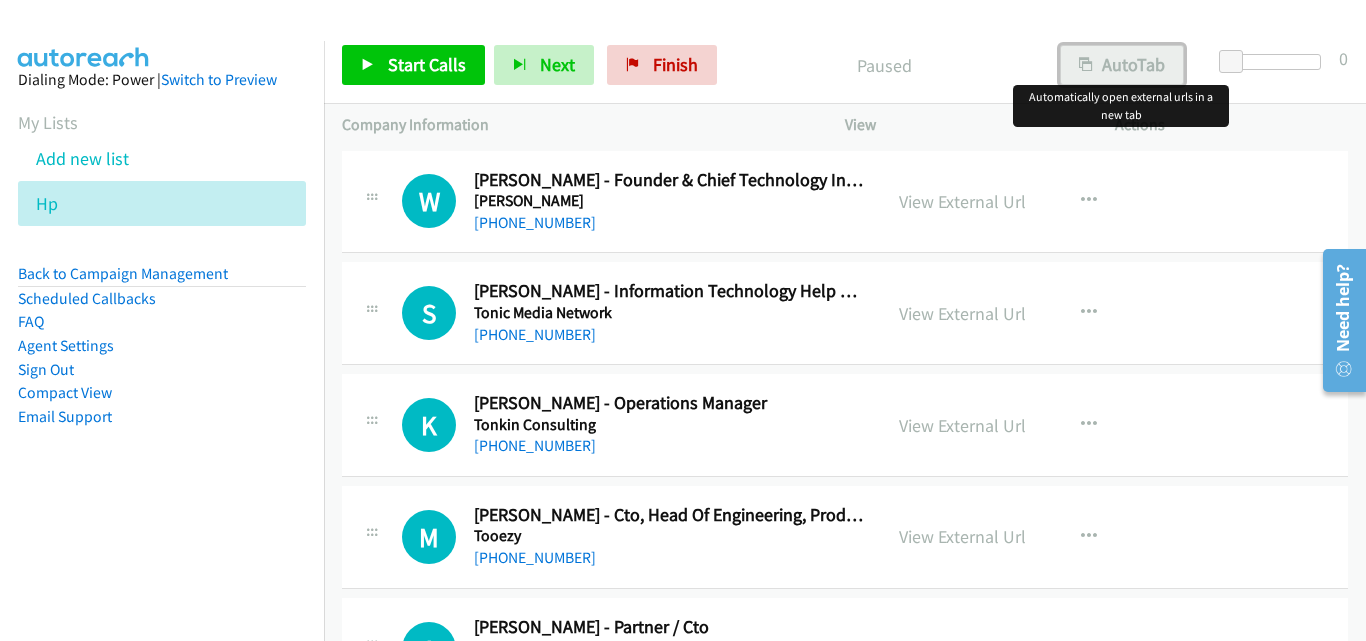 click on "AutoTab" at bounding box center [1122, 65] 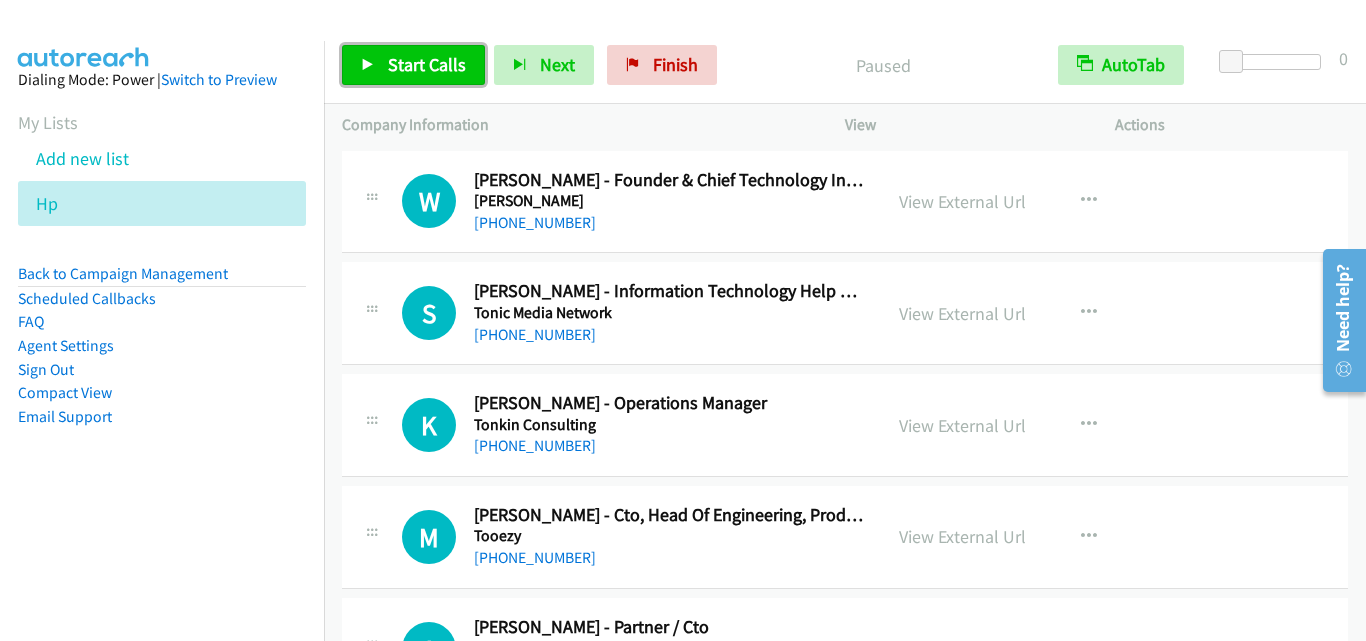 click on "Start Calls" at bounding box center (427, 64) 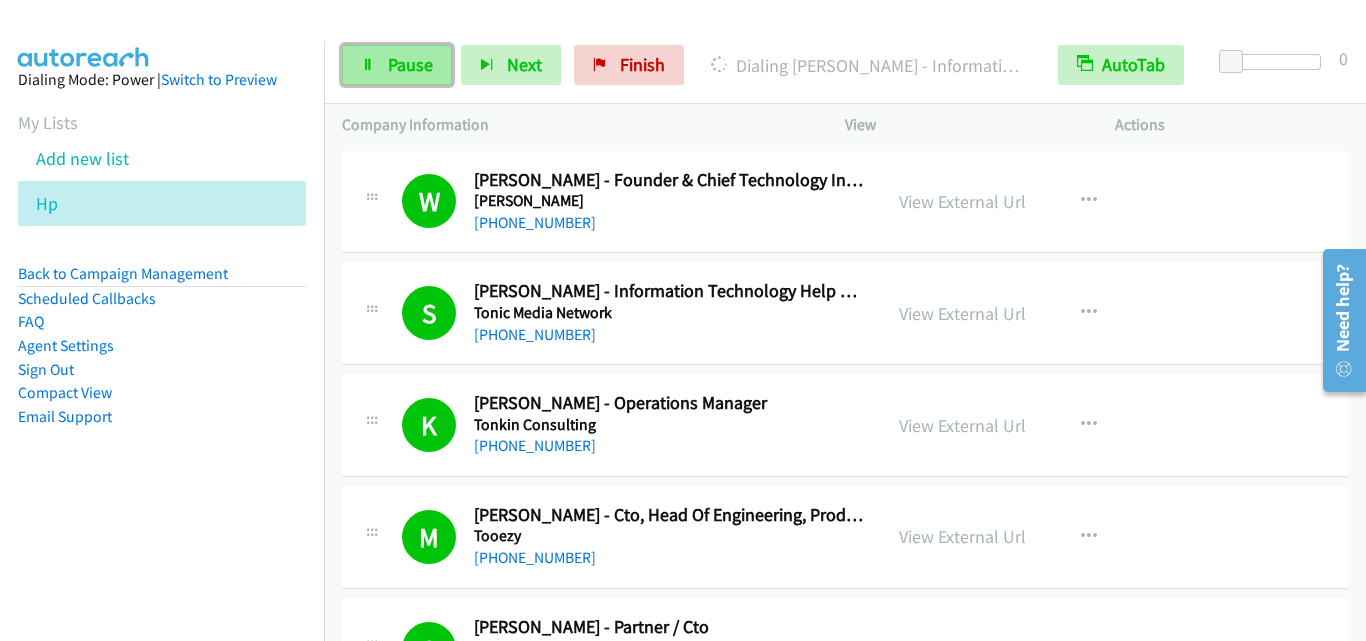 click on "Pause" at bounding box center [410, 64] 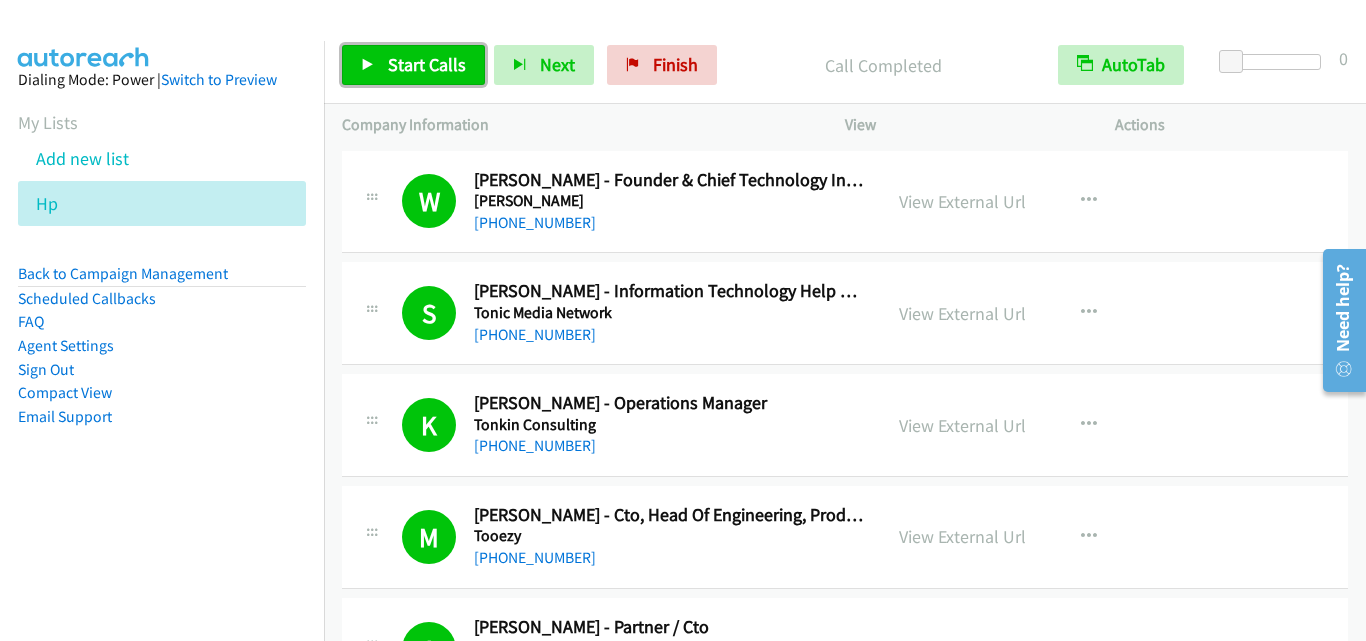 click on "Start Calls" at bounding box center (427, 64) 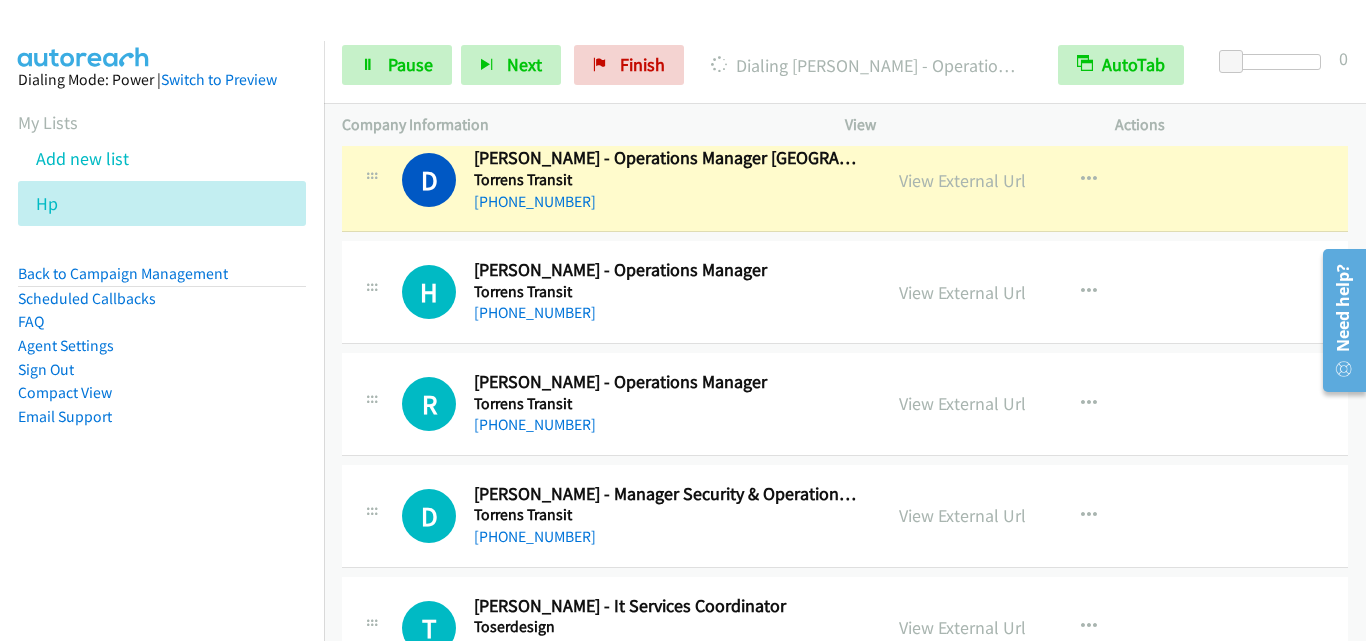 scroll, scrollTop: 700, scrollLeft: 0, axis: vertical 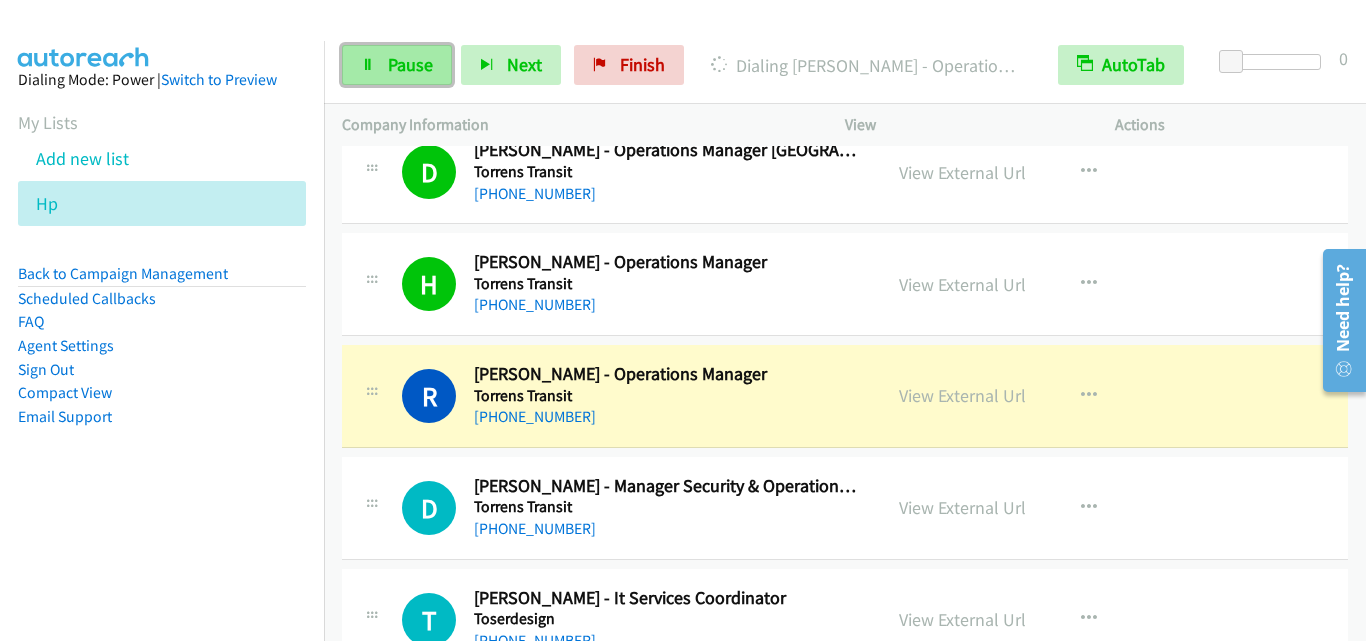 click on "Pause" at bounding box center [410, 64] 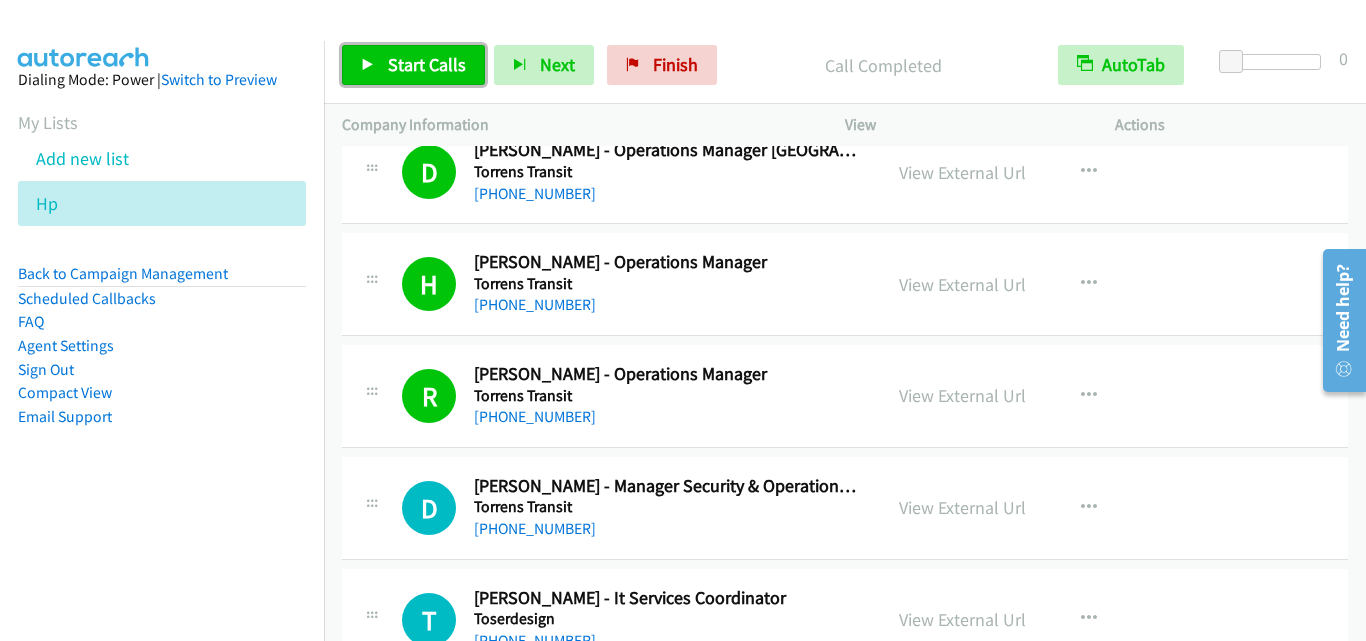 click on "Start Calls" at bounding box center (427, 64) 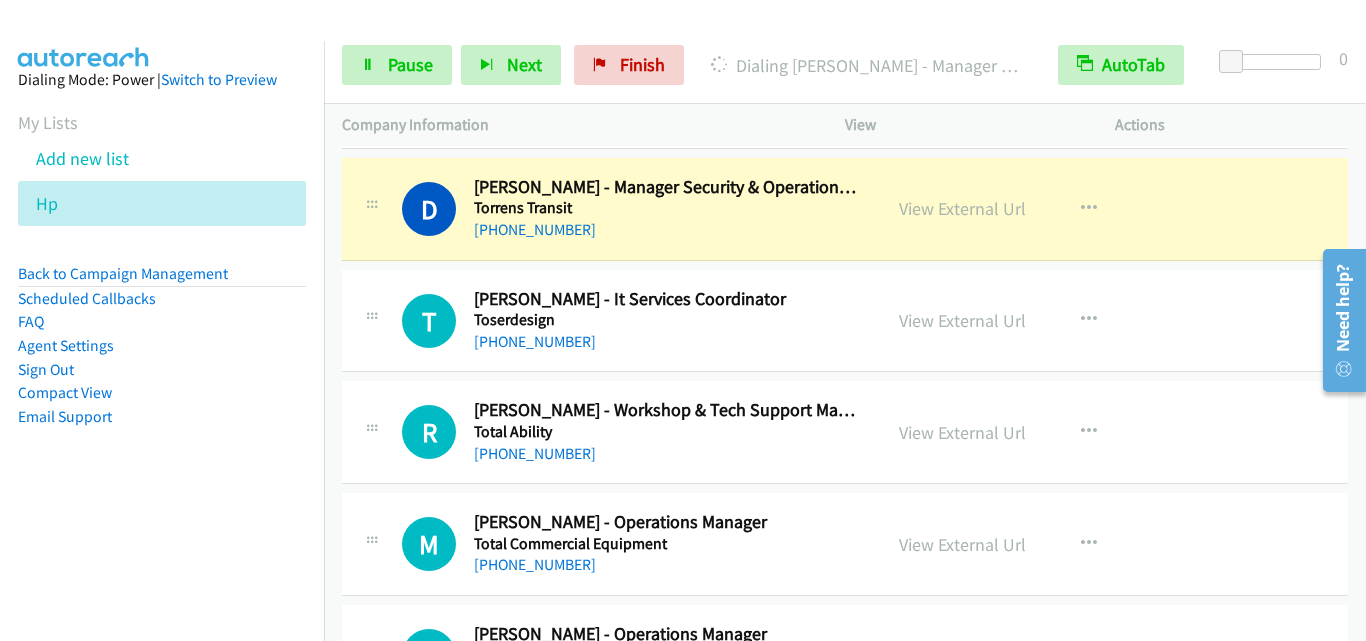 scroll, scrollTop: 1000, scrollLeft: 0, axis: vertical 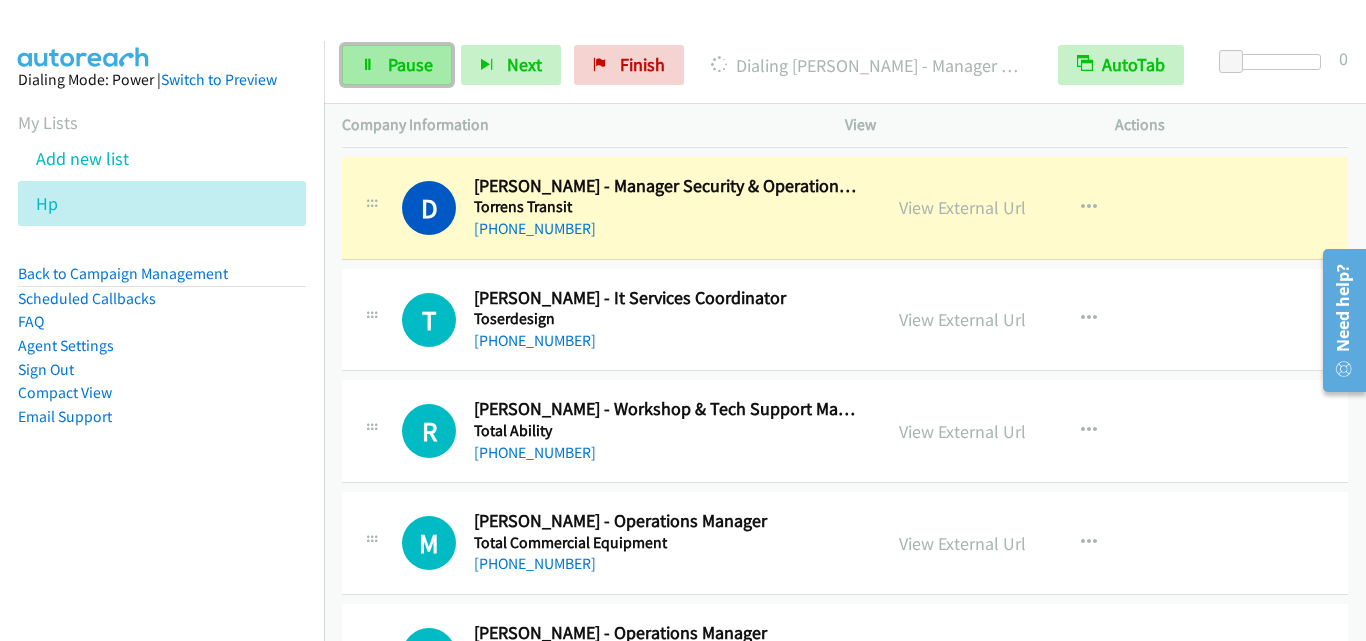 click on "Pause" at bounding box center [410, 64] 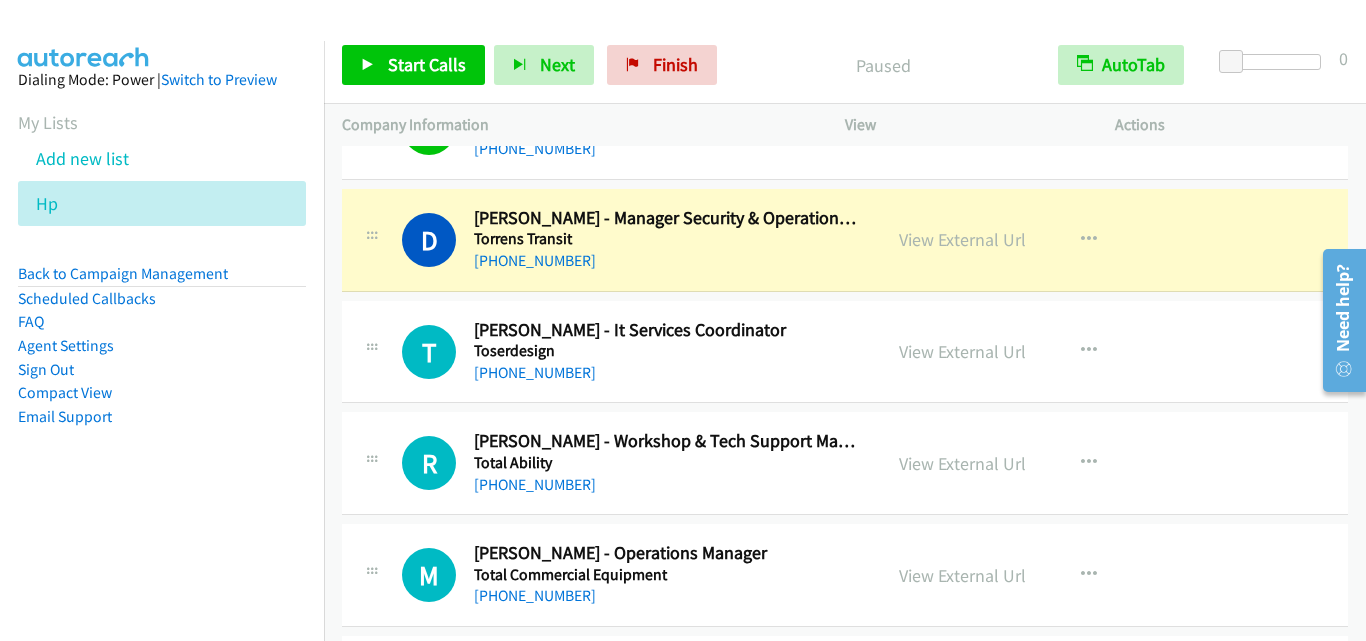 scroll, scrollTop: 1000, scrollLeft: 0, axis: vertical 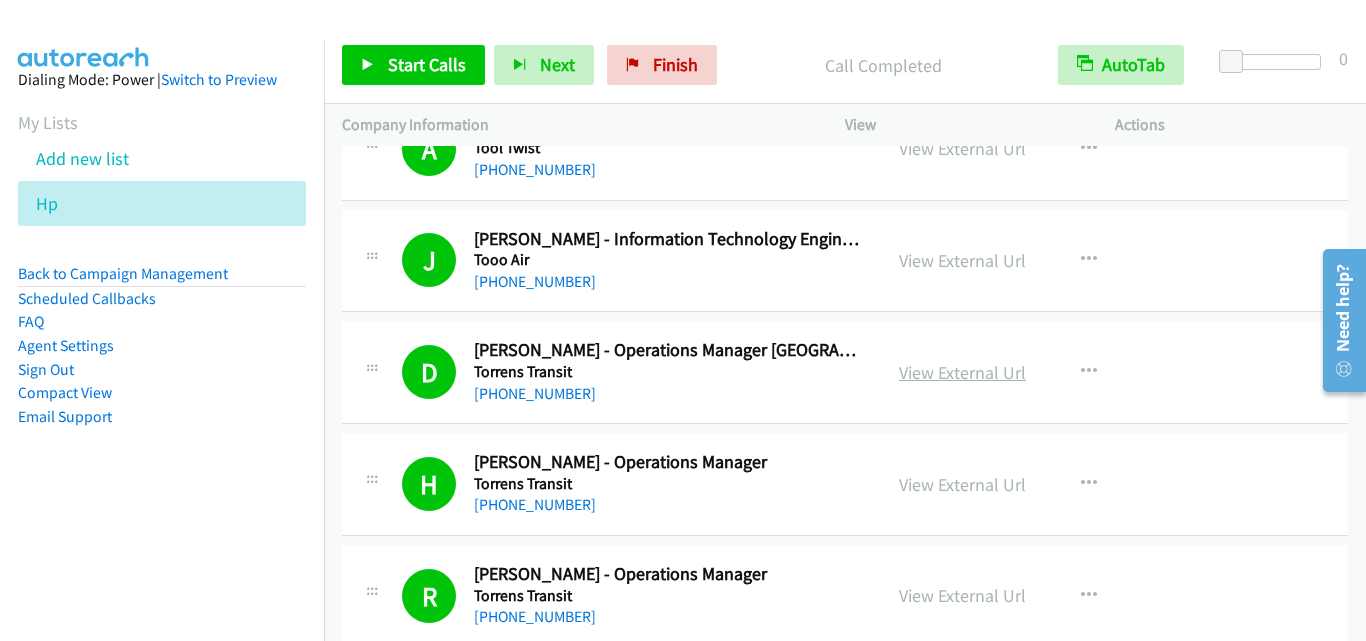 click on "View External Url" at bounding box center [962, 372] 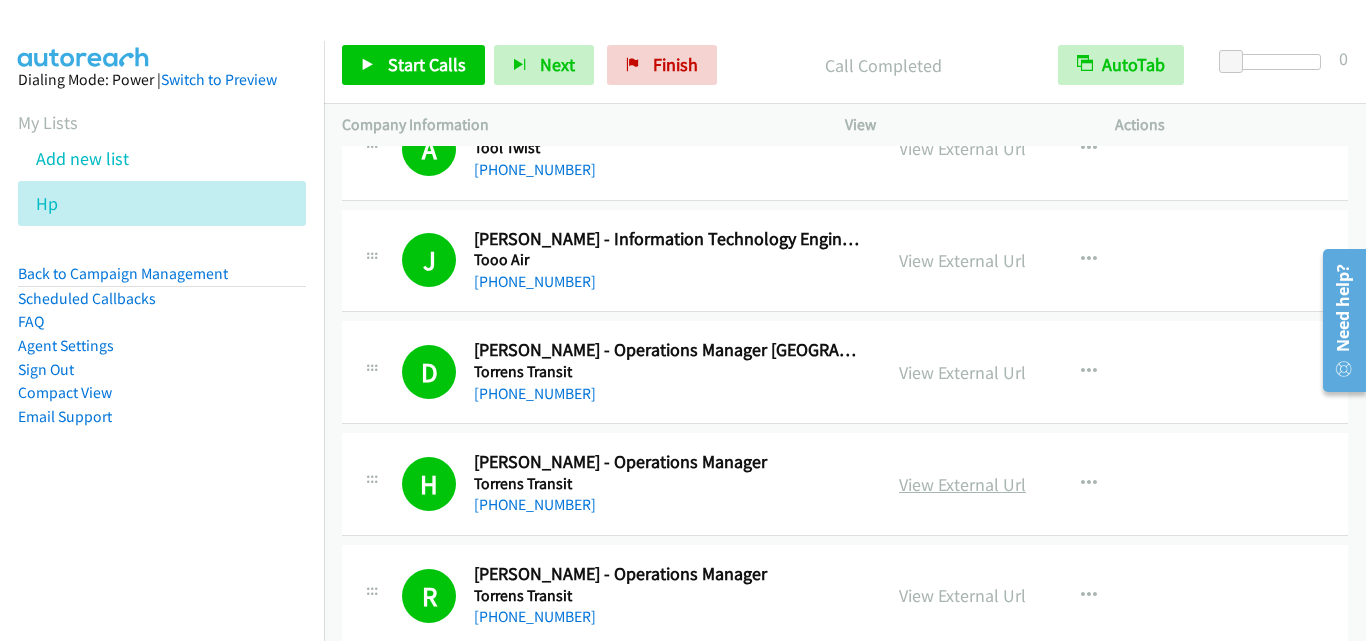 click on "View External Url" at bounding box center [962, 484] 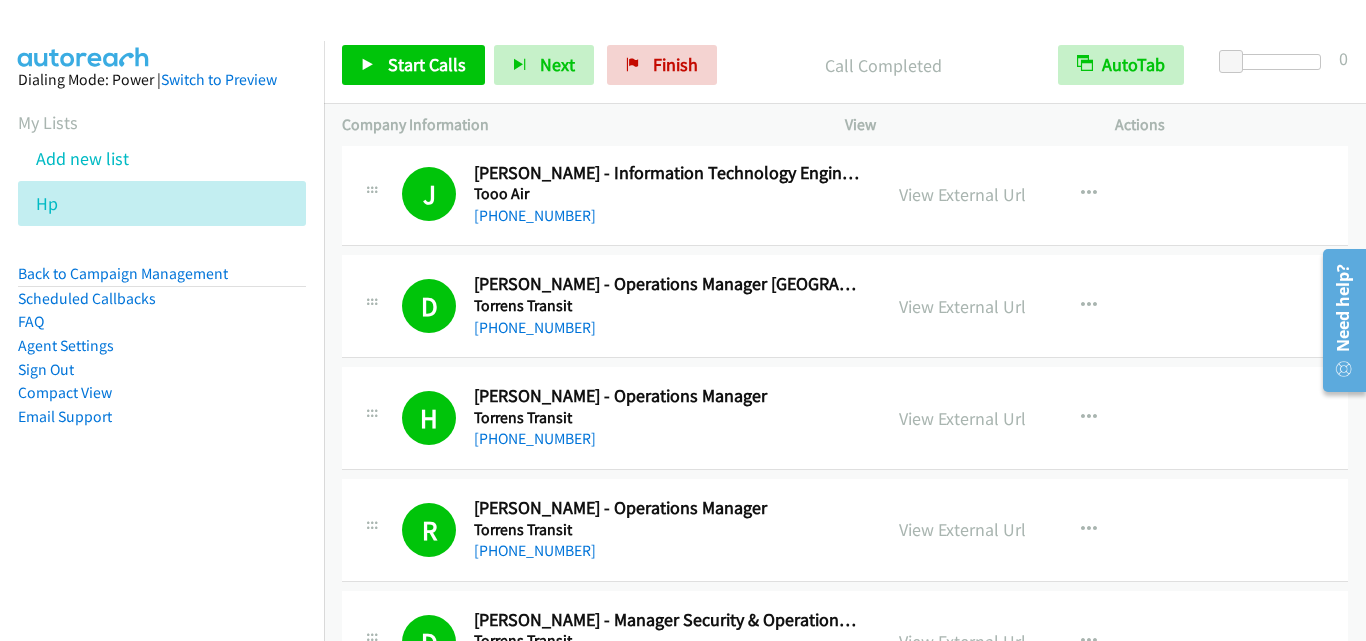 scroll, scrollTop: 600, scrollLeft: 0, axis: vertical 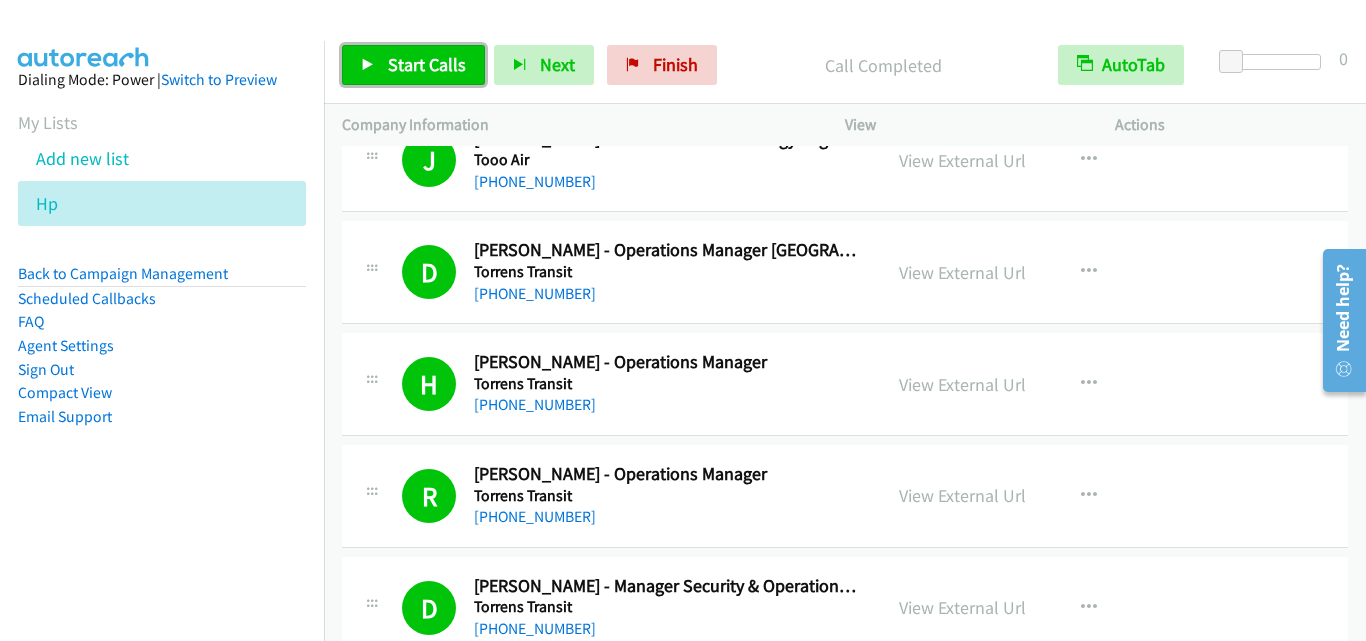 click on "Start Calls" at bounding box center (427, 64) 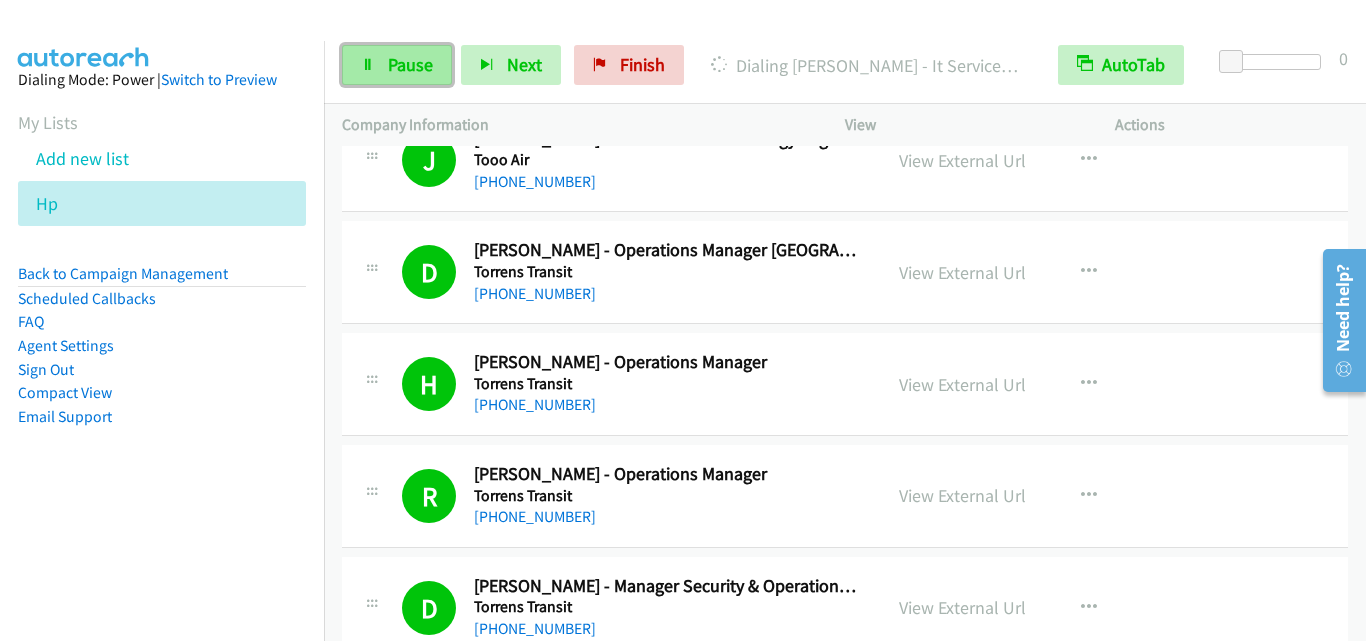 click on "Pause" at bounding box center (397, 65) 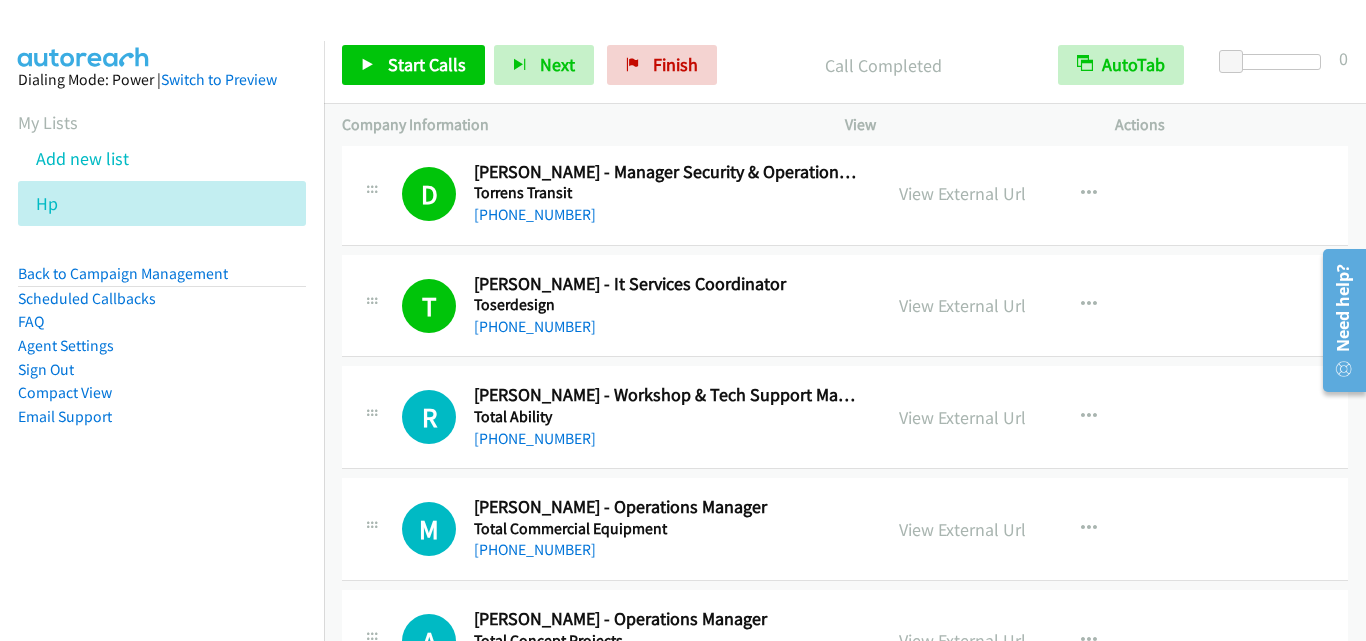 scroll, scrollTop: 1000, scrollLeft: 0, axis: vertical 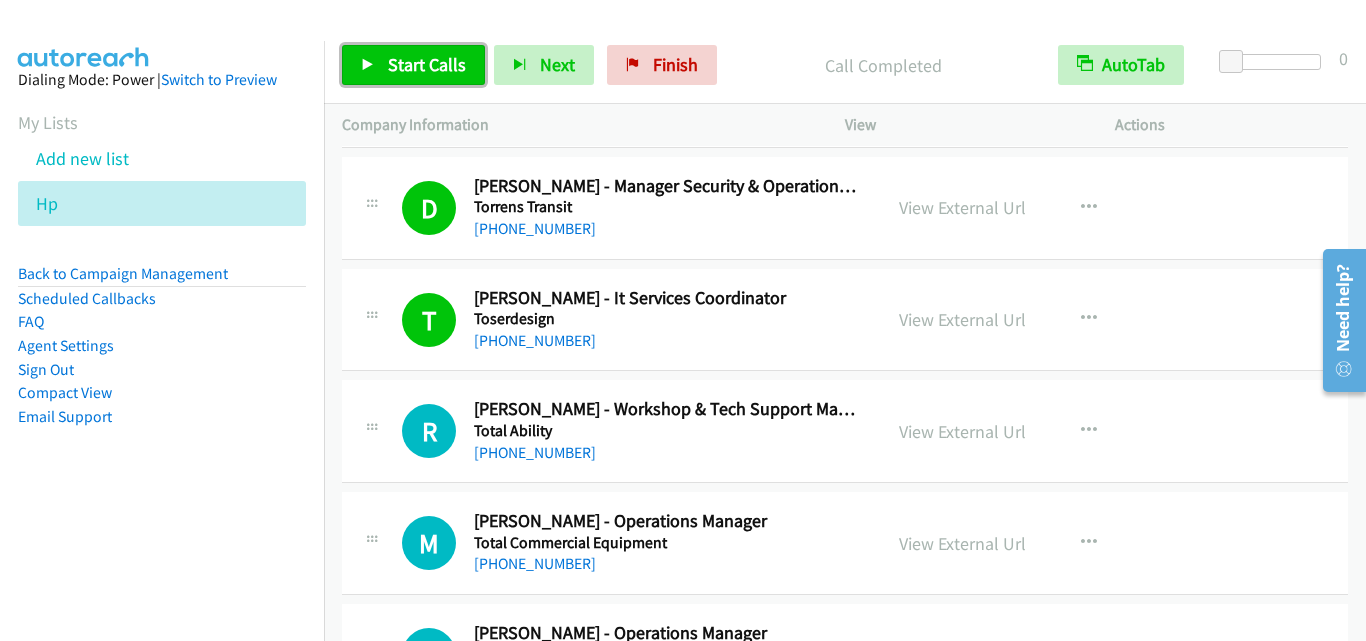 click on "Start Calls" at bounding box center [427, 64] 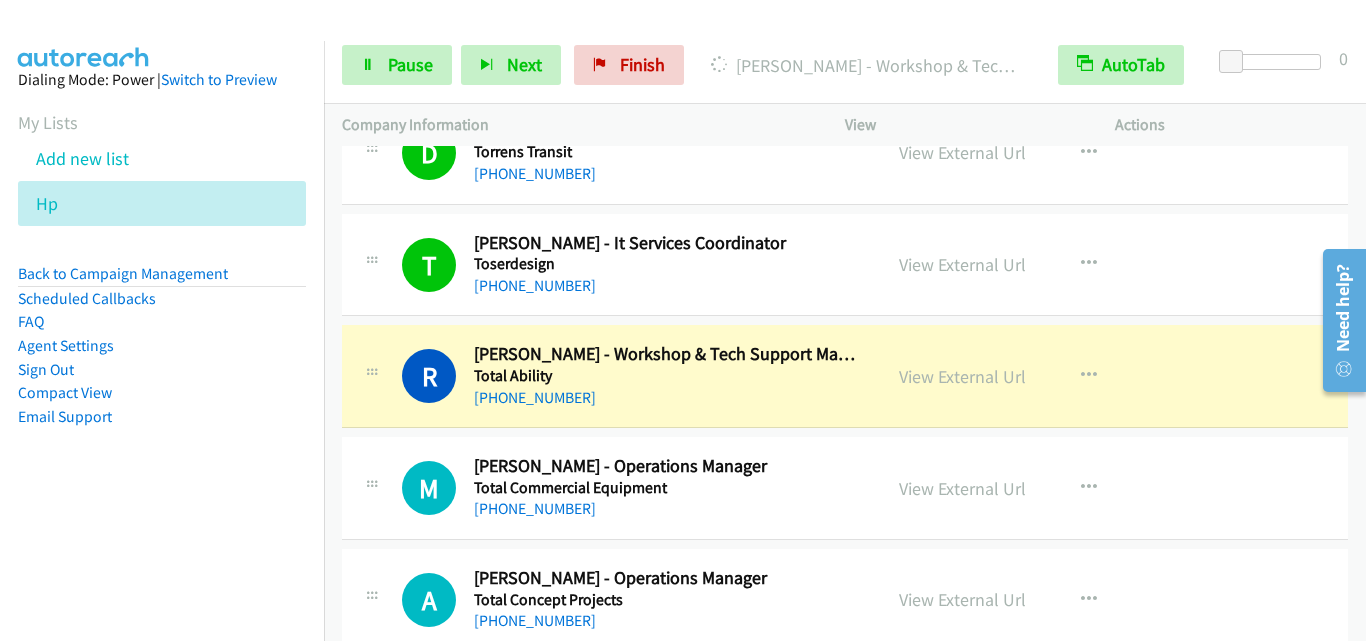 scroll, scrollTop: 1100, scrollLeft: 0, axis: vertical 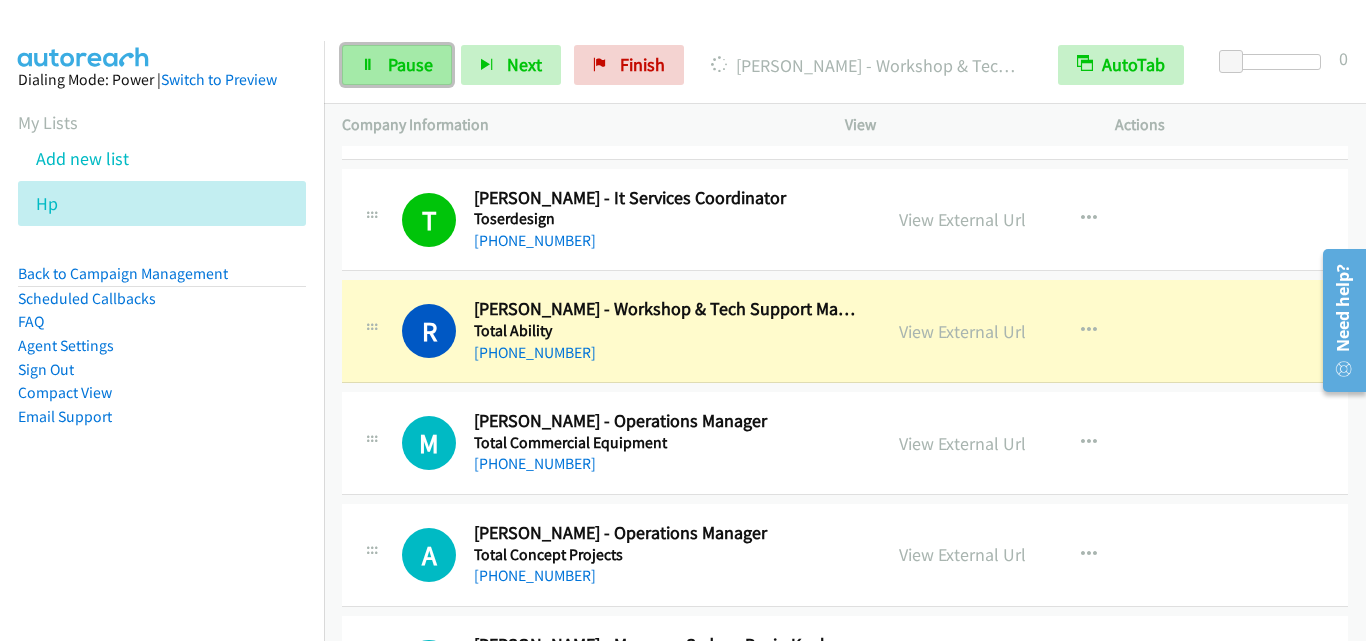 click on "Pause" at bounding box center (397, 65) 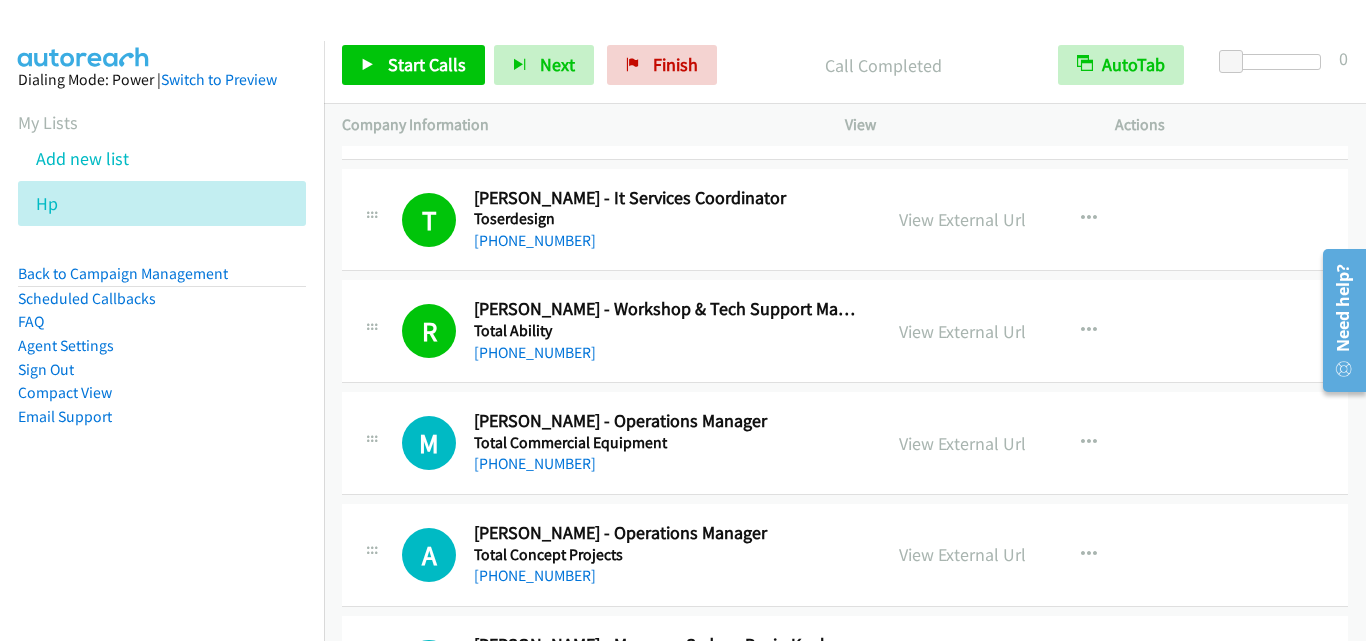 scroll, scrollTop: 1200, scrollLeft: 0, axis: vertical 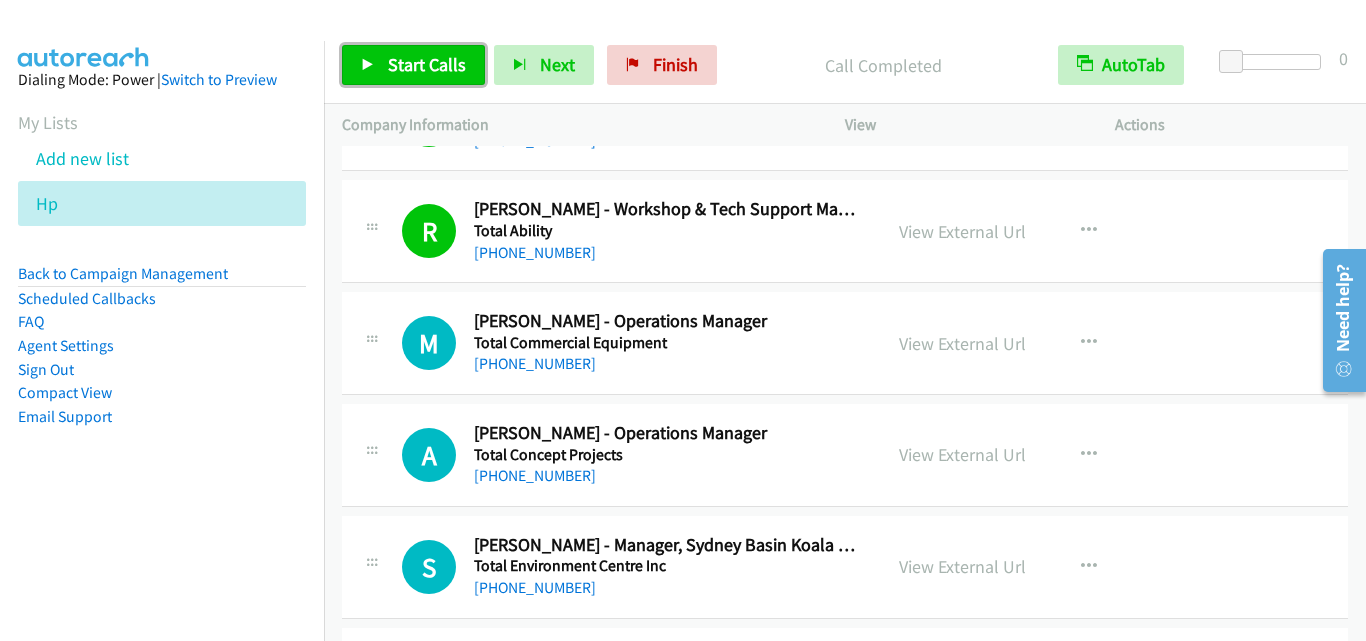 click on "Start Calls" at bounding box center [413, 65] 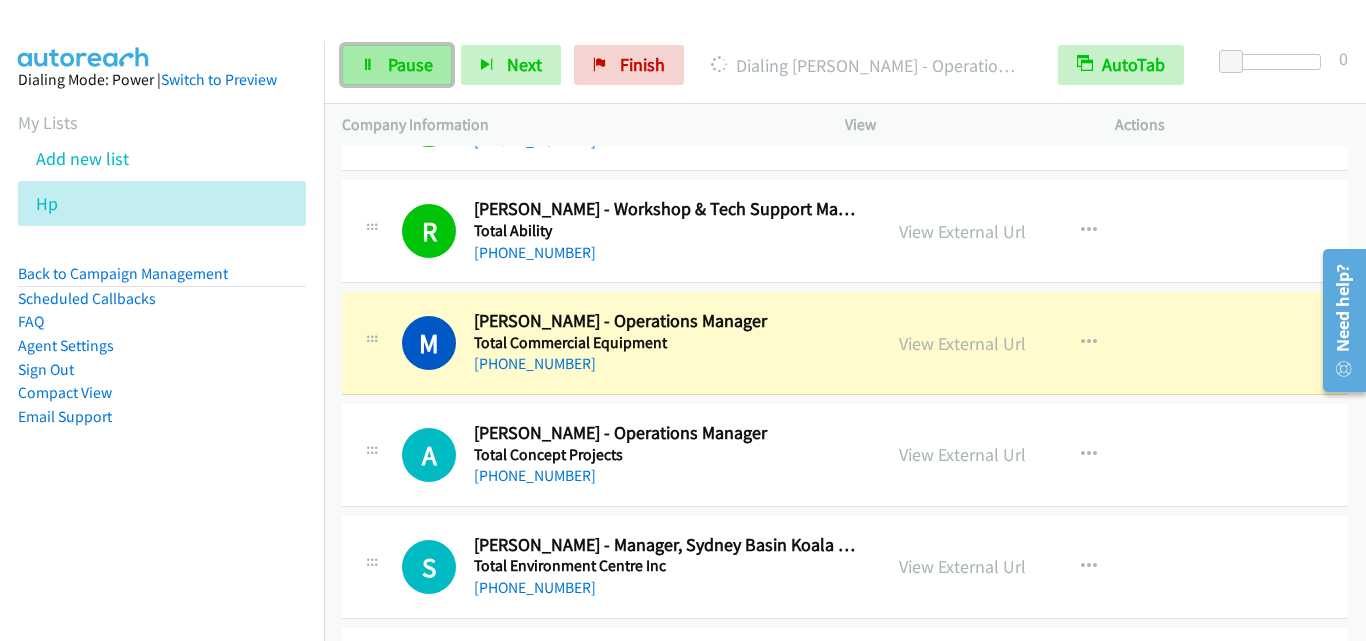 click on "Pause" at bounding box center (397, 65) 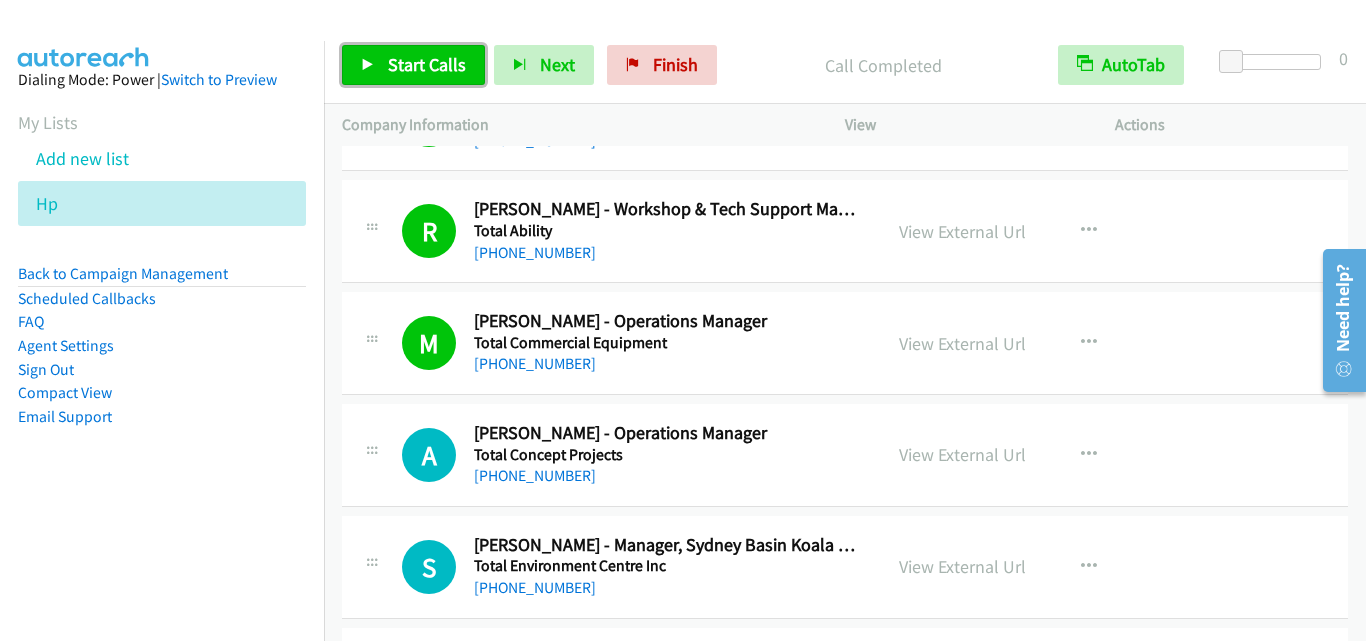 click on "Start Calls" at bounding box center (427, 64) 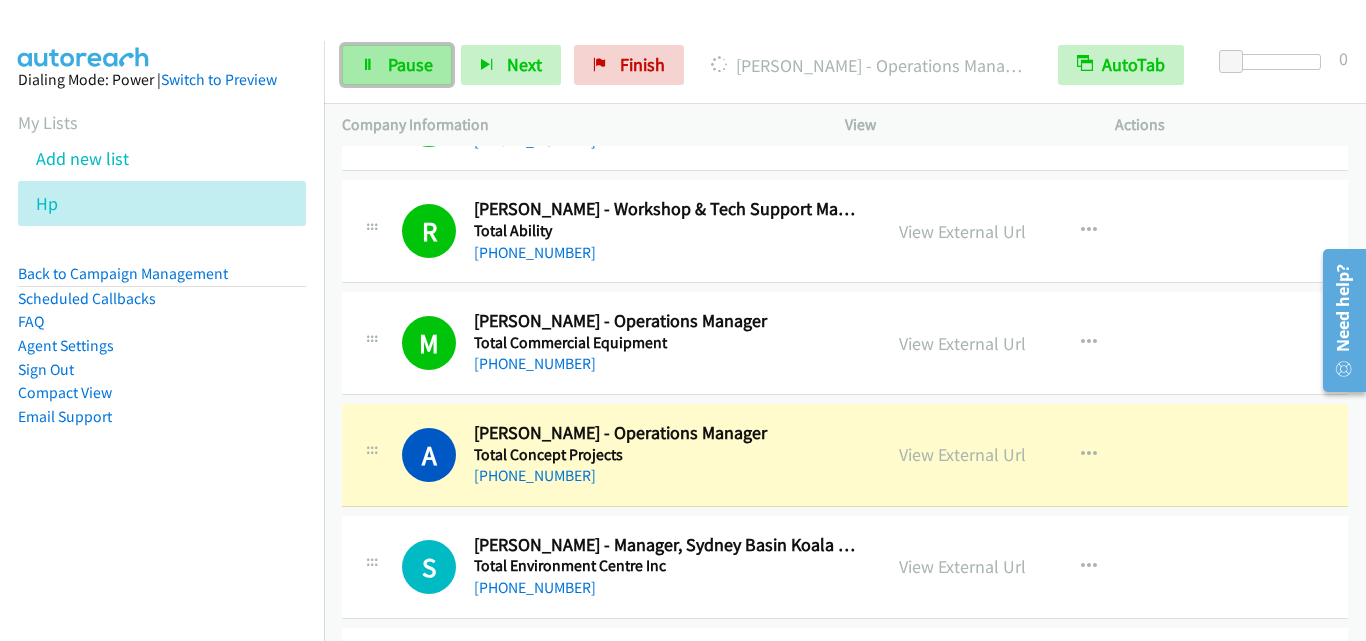 click on "Pause" at bounding box center (397, 65) 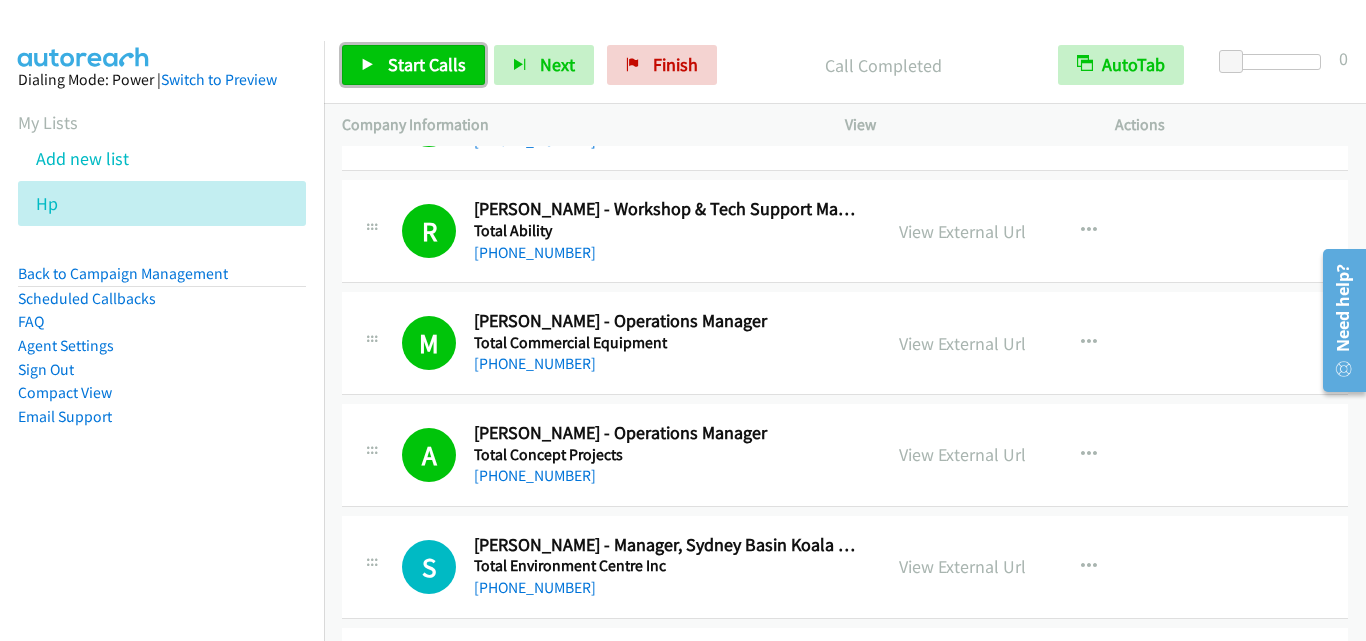 click on "Start Calls" at bounding box center [427, 64] 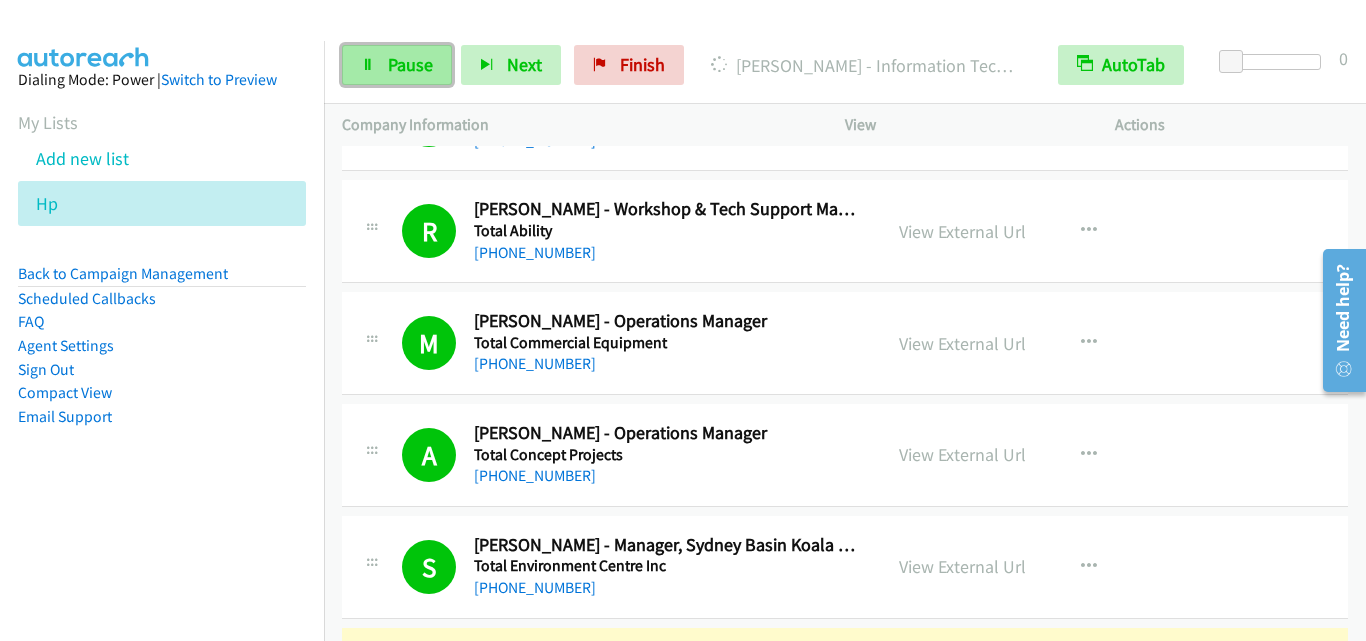 click on "Pause" at bounding box center (397, 65) 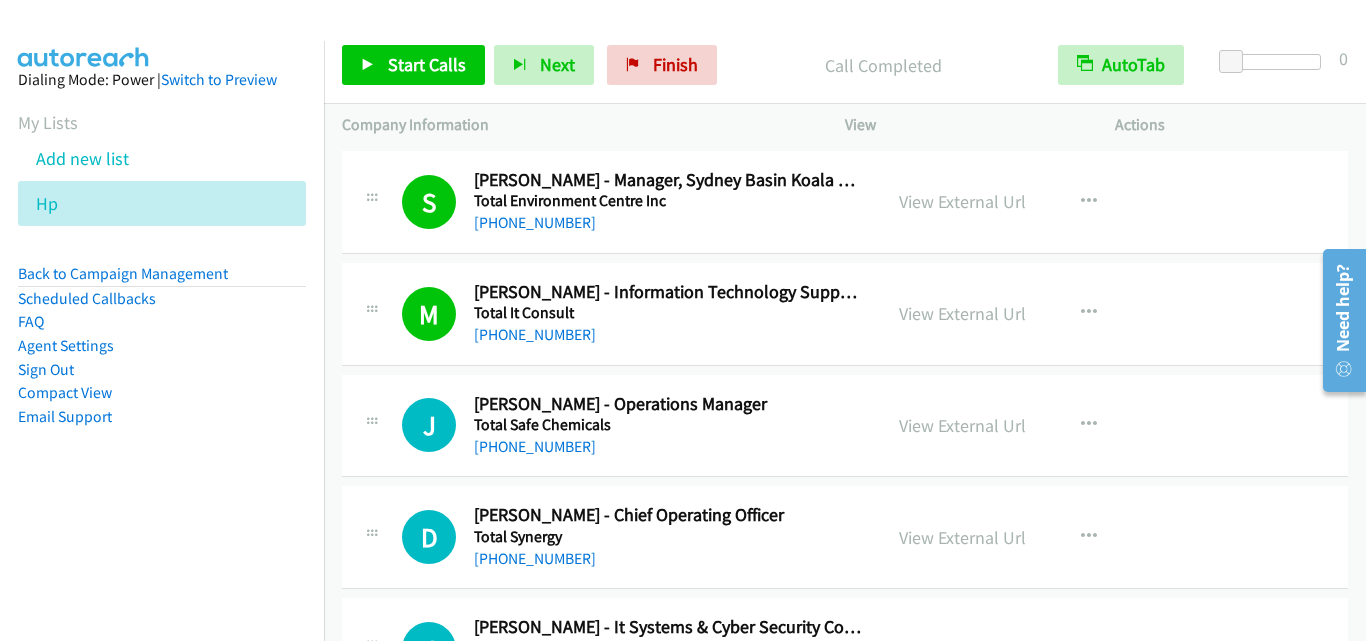 scroll, scrollTop: 1600, scrollLeft: 0, axis: vertical 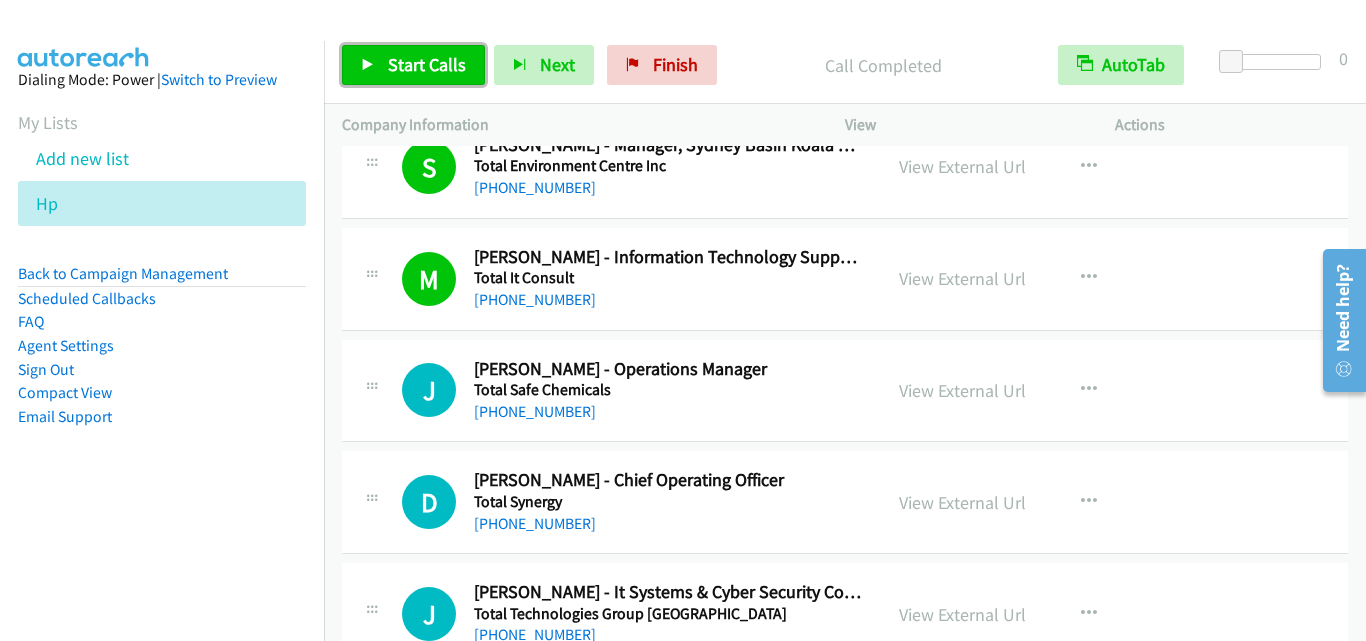 click on "Start Calls" at bounding box center (427, 64) 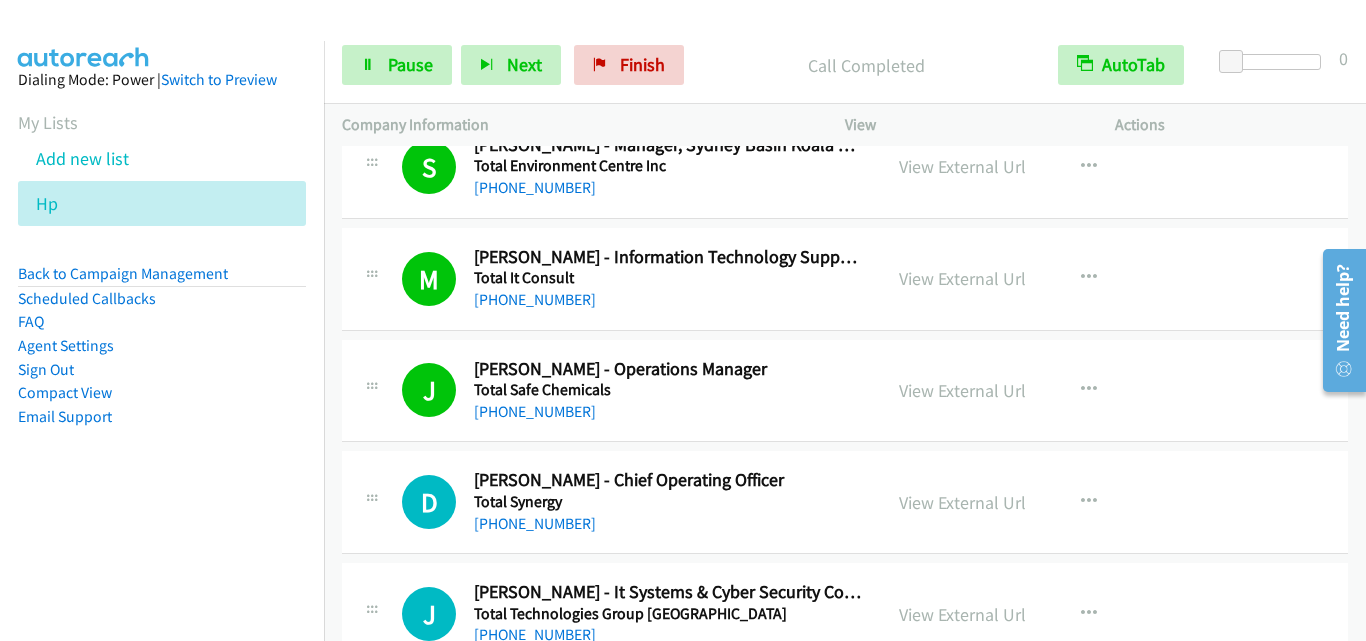 scroll, scrollTop: 1700, scrollLeft: 0, axis: vertical 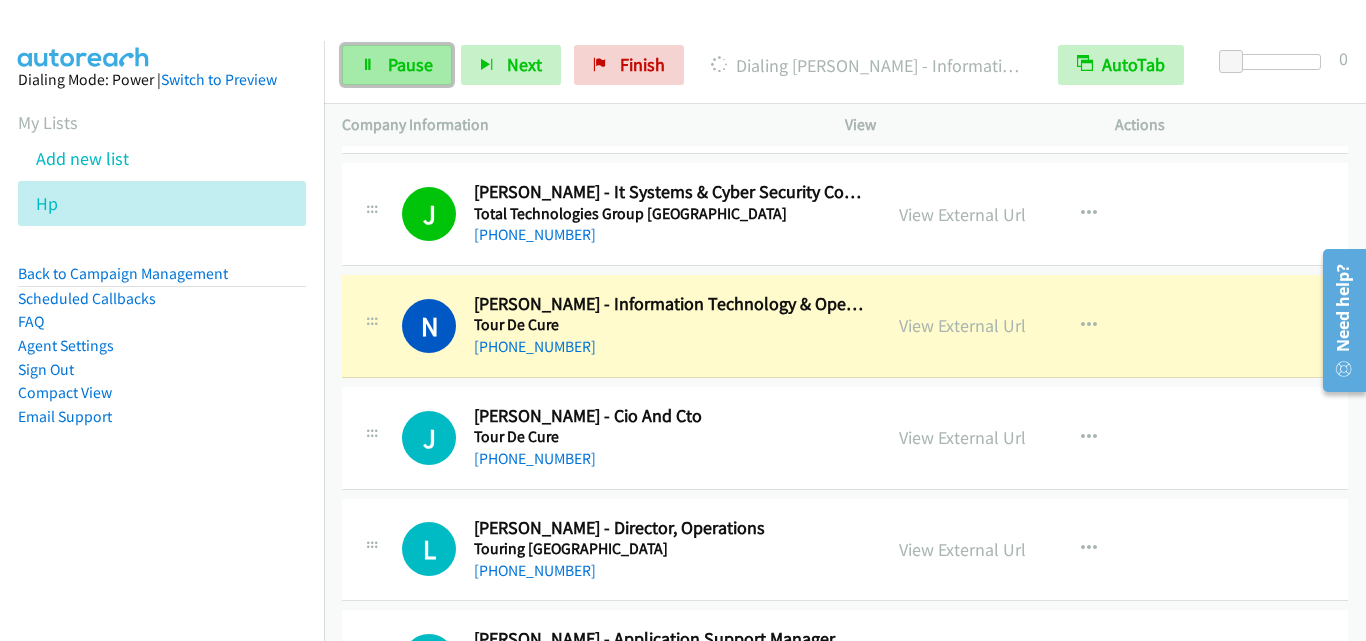 click on "Pause" at bounding box center [410, 64] 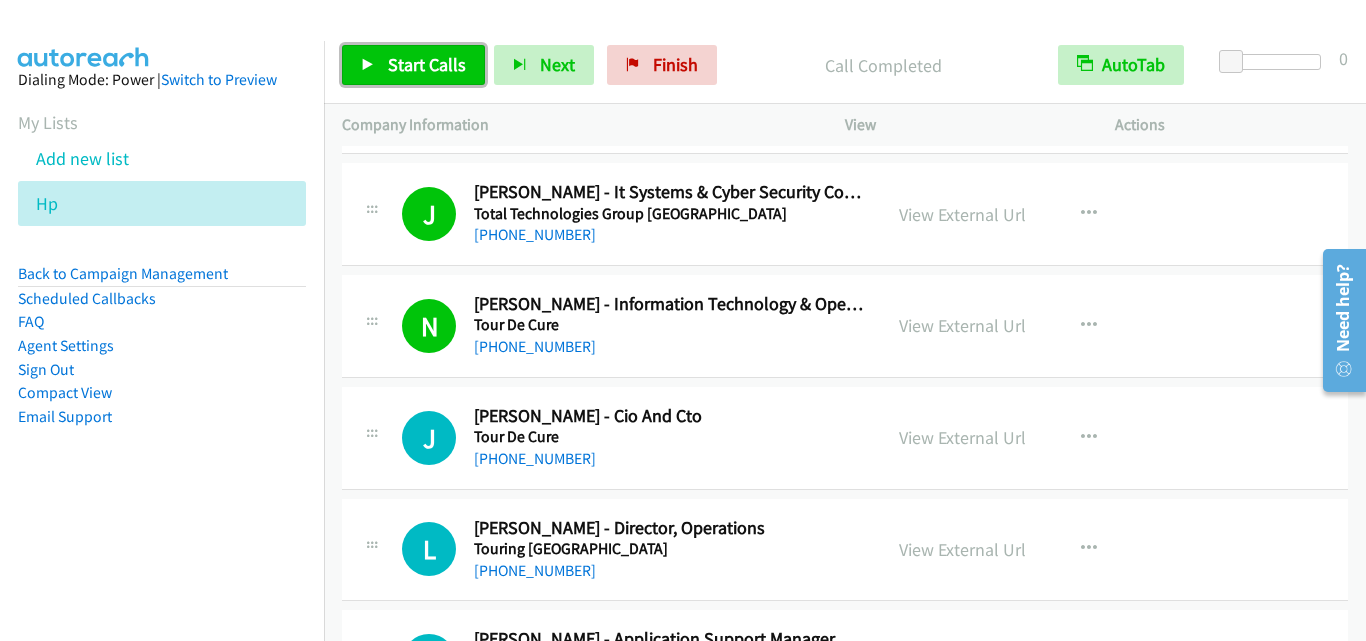 click on "Start Calls" at bounding box center [427, 64] 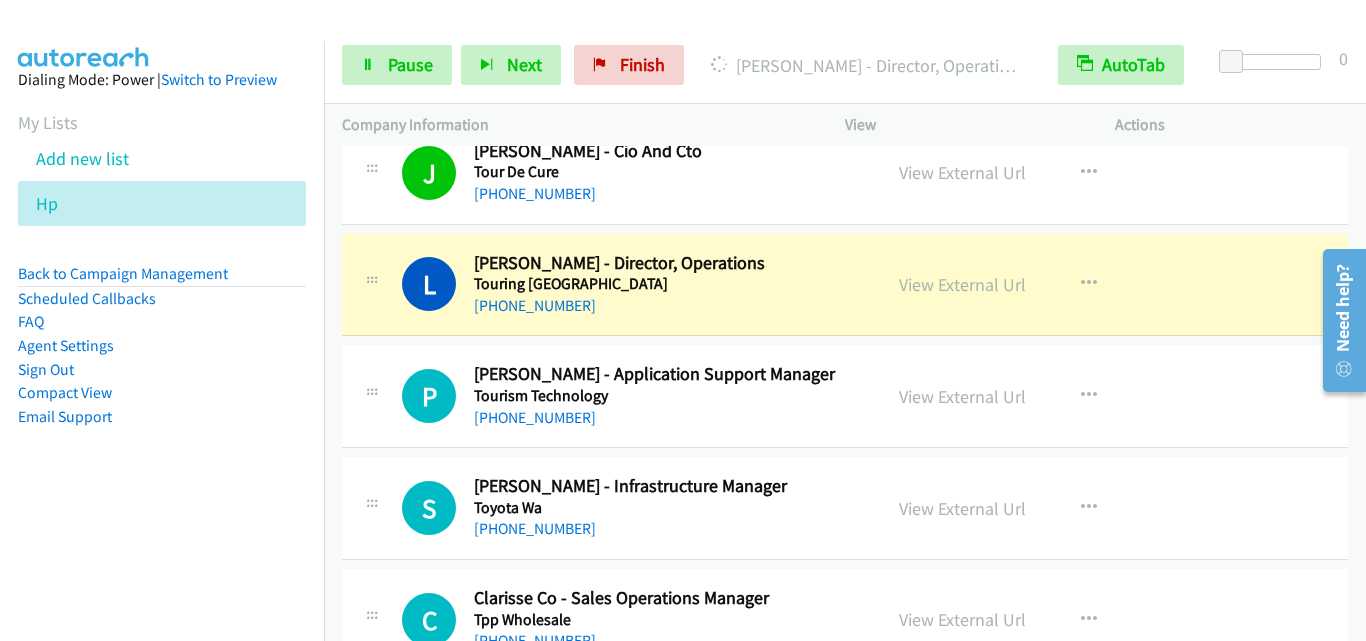 scroll, scrollTop: 2300, scrollLeft: 0, axis: vertical 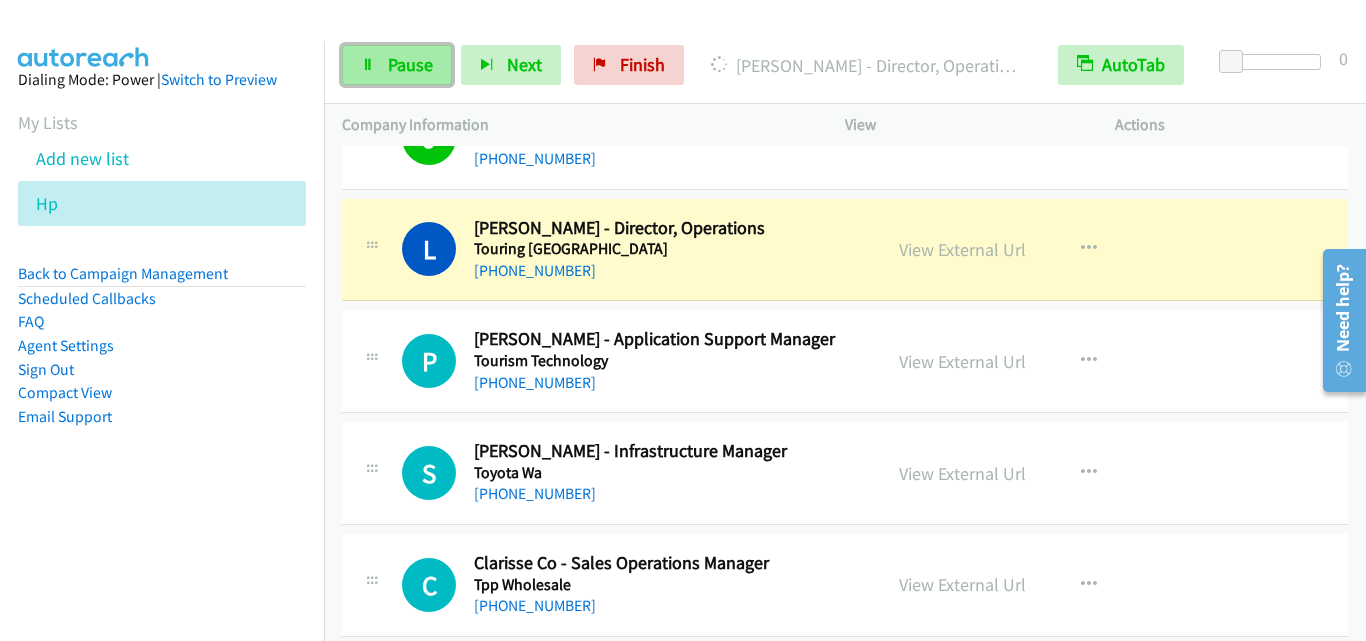 click on "Pause" at bounding box center (397, 65) 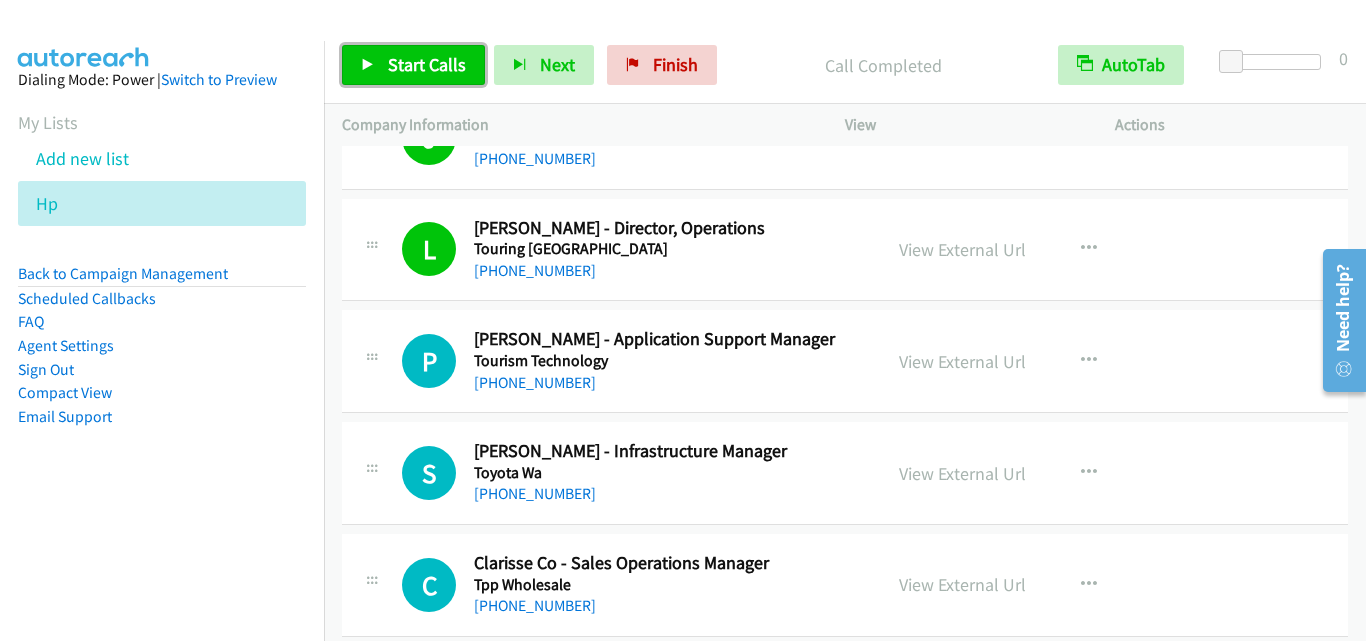 click on "Start Calls" at bounding box center [427, 64] 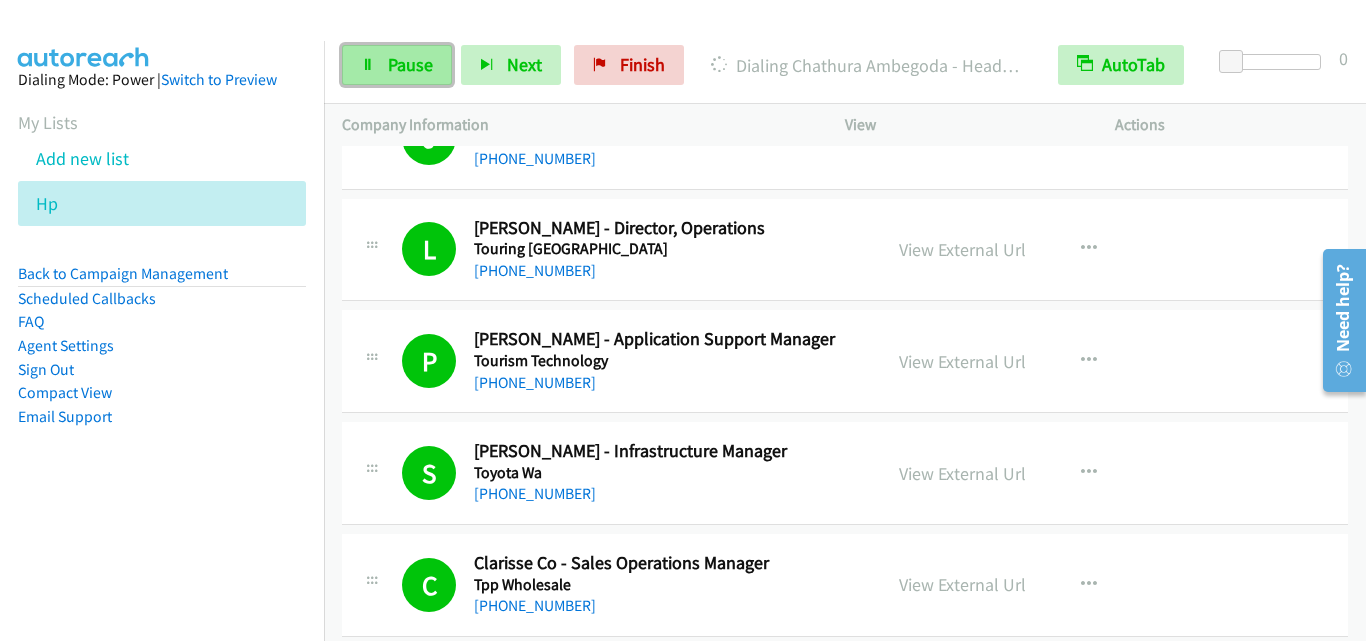 click on "Pause" at bounding box center (410, 64) 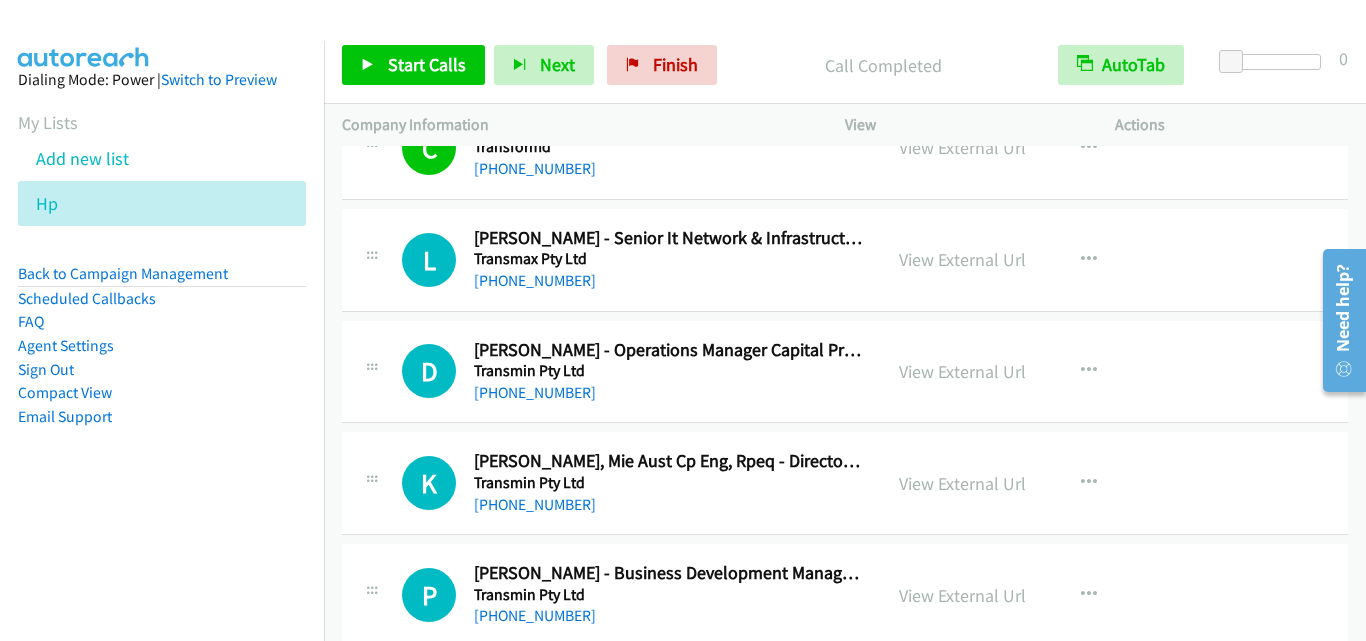 scroll, scrollTop: 4000, scrollLeft: 0, axis: vertical 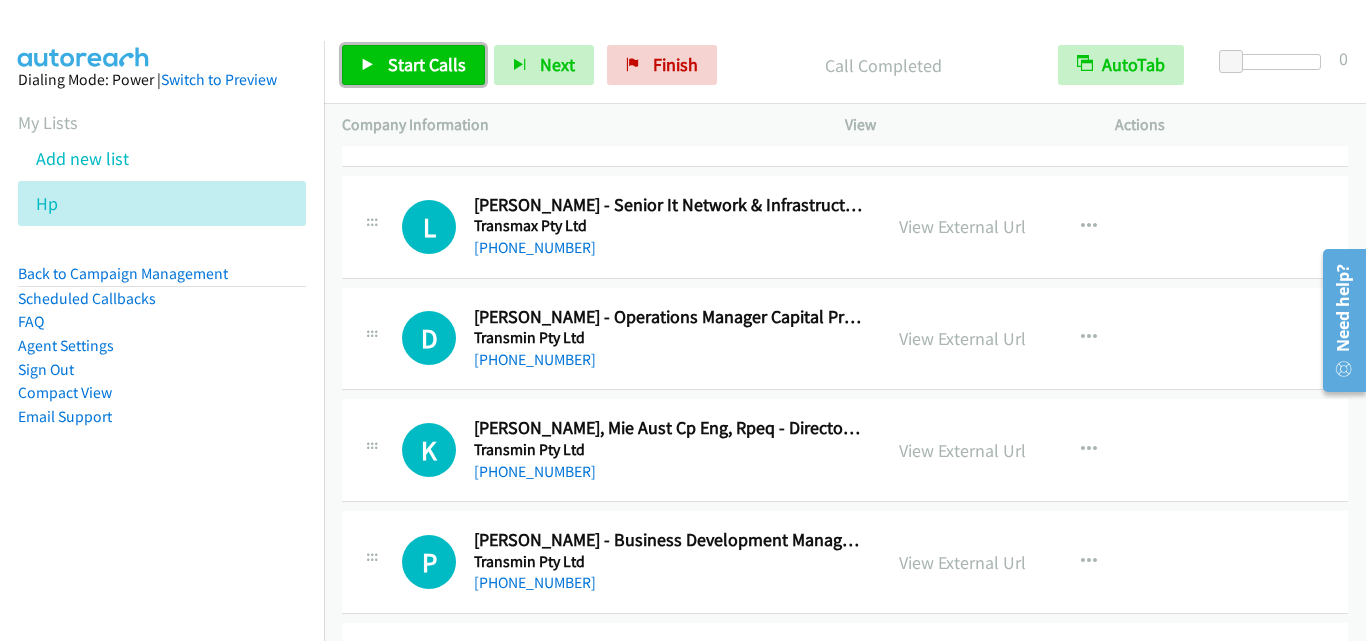 click on "Start Calls" at bounding box center [427, 64] 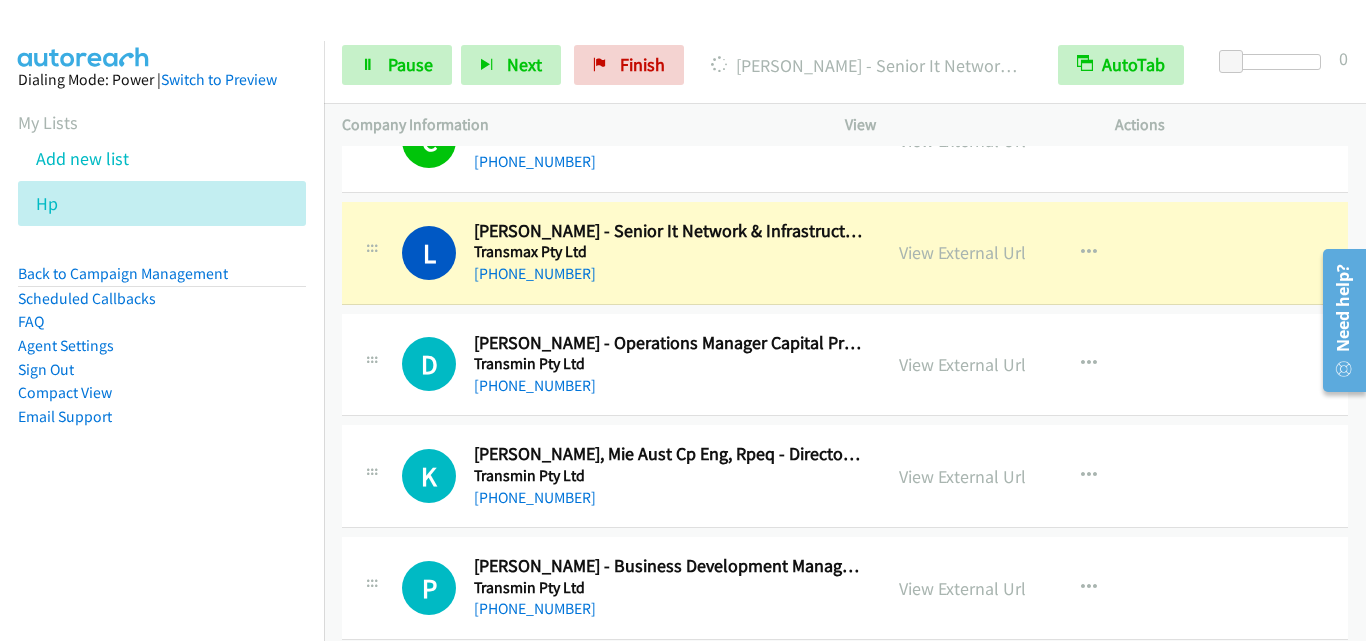 scroll, scrollTop: 3900, scrollLeft: 0, axis: vertical 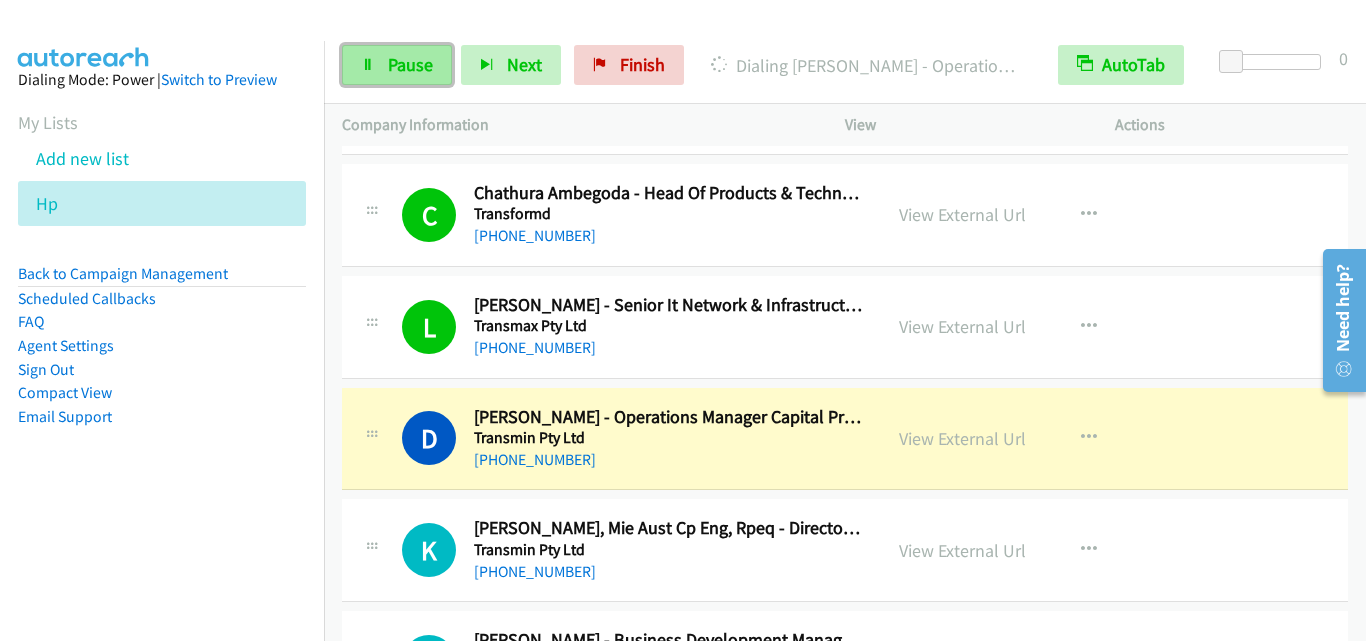 click on "Pause" at bounding box center [397, 65] 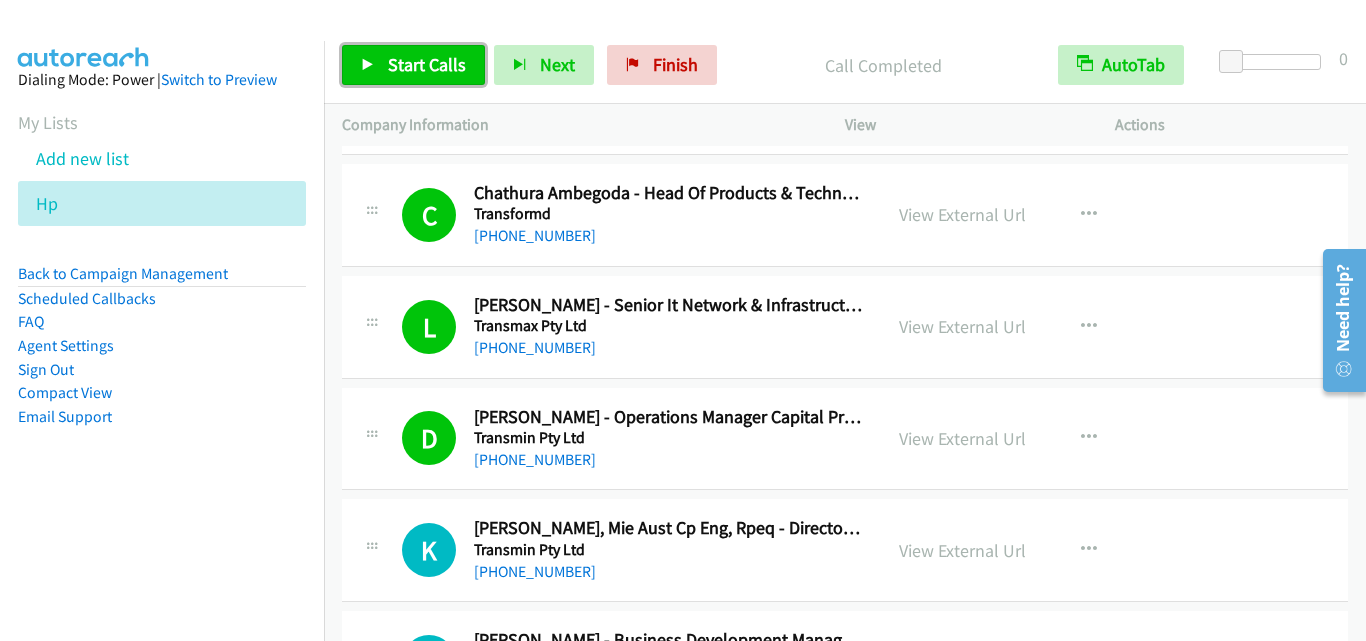 click on "Start Calls" at bounding box center [427, 64] 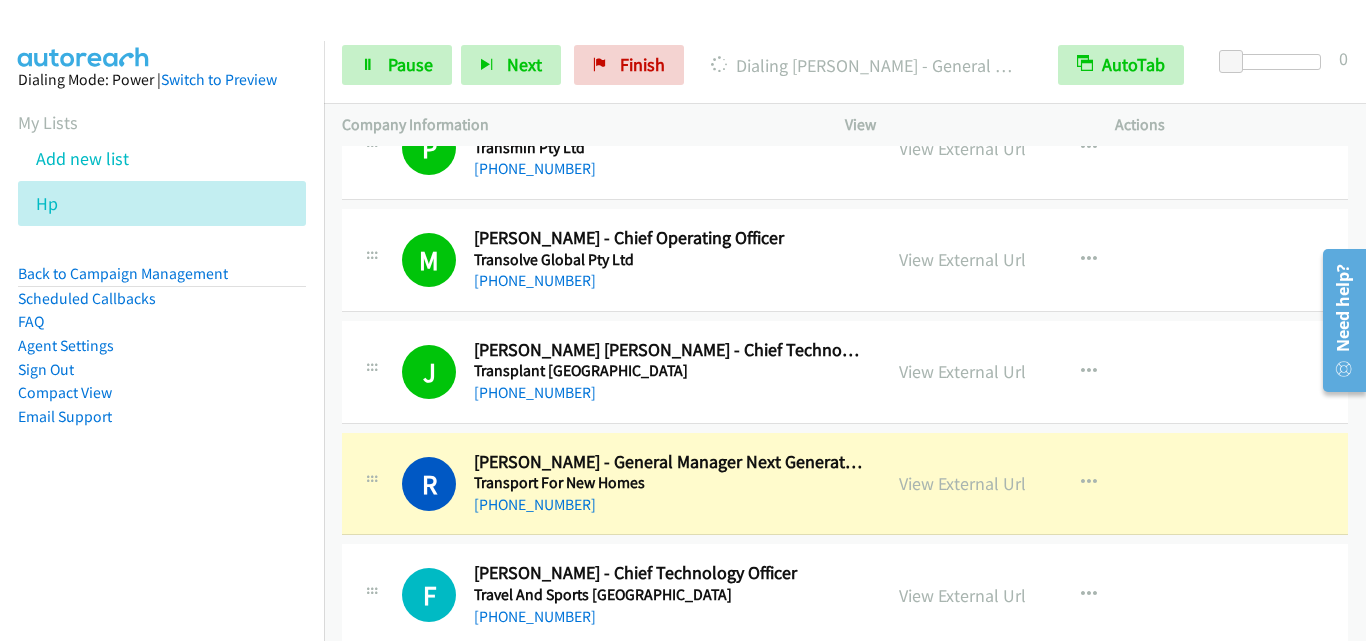 scroll, scrollTop: 4700, scrollLeft: 0, axis: vertical 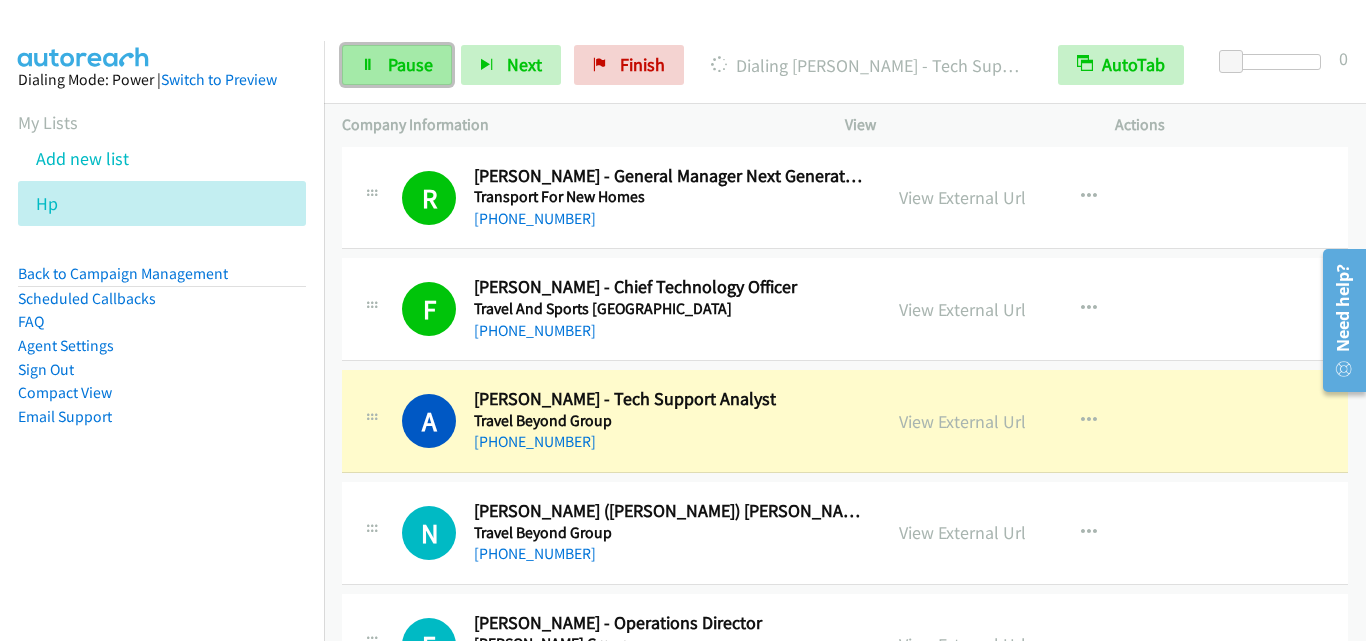 click on "Pause" at bounding box center [410, 64] 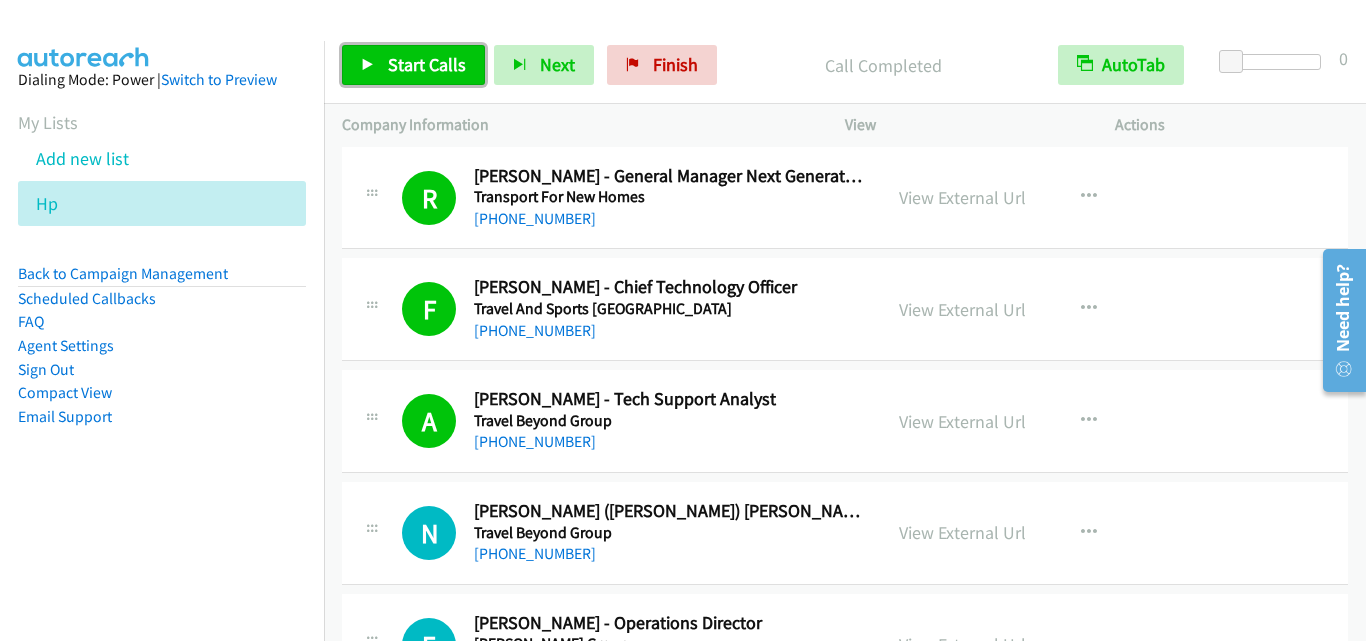 click on "Start Calls" at bounding box center (427, 64) 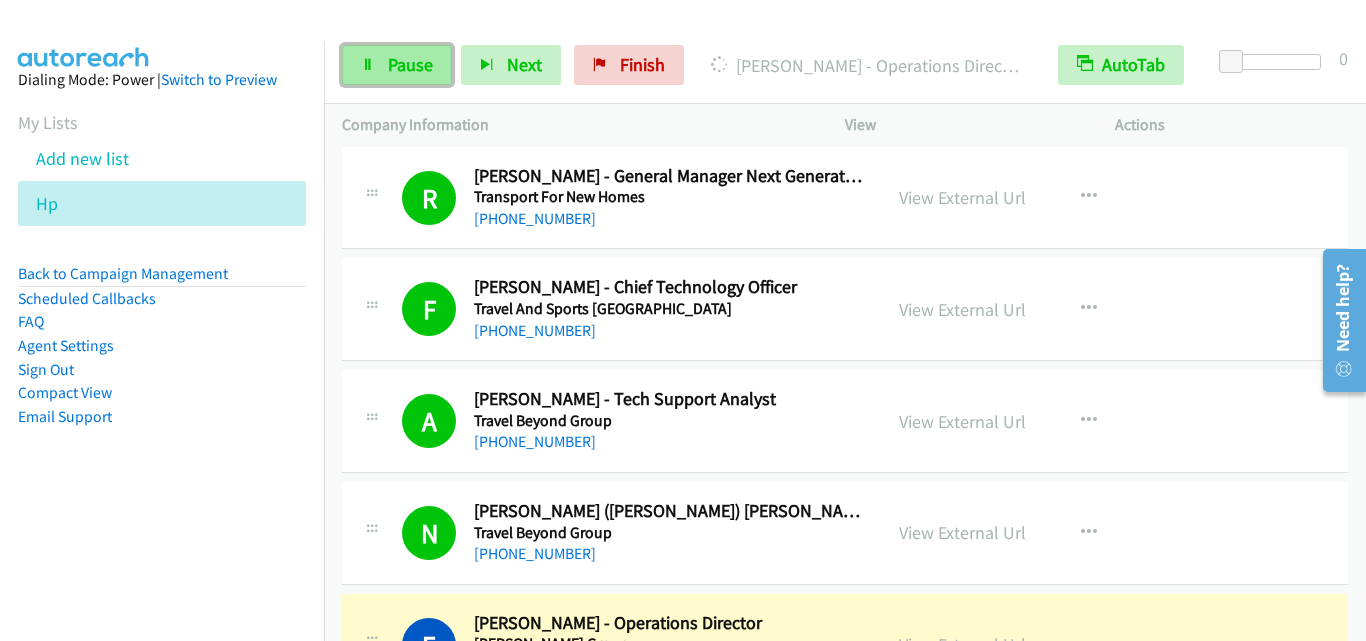 click on "Pause" at bounding box center [410, 64] 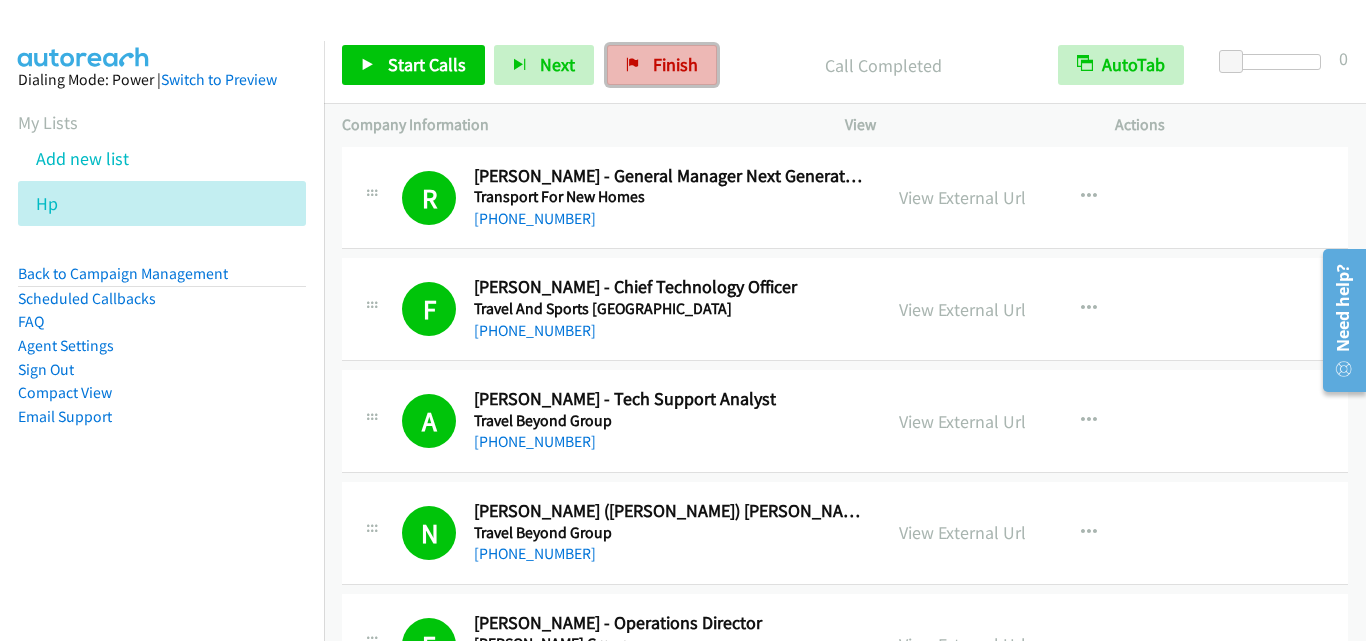click on "Finish" at bounding box center (675, 64) 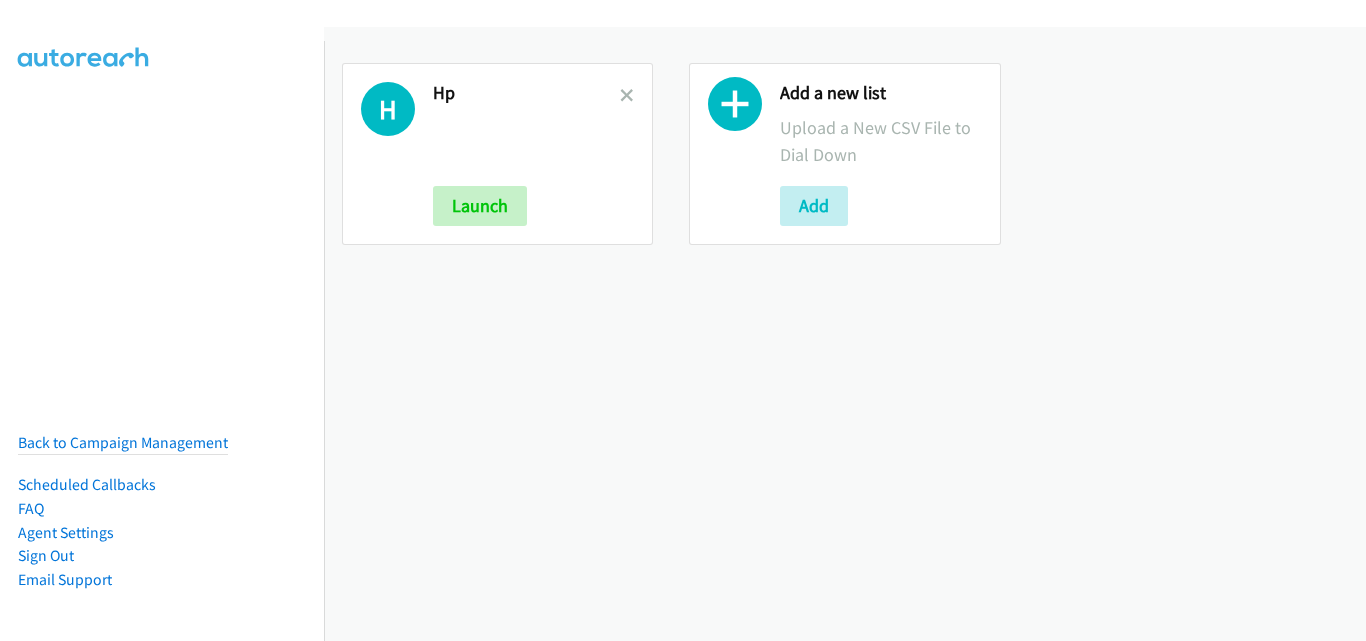 scroll, scrollTop: 0, scrollLeft: 0, axis: both 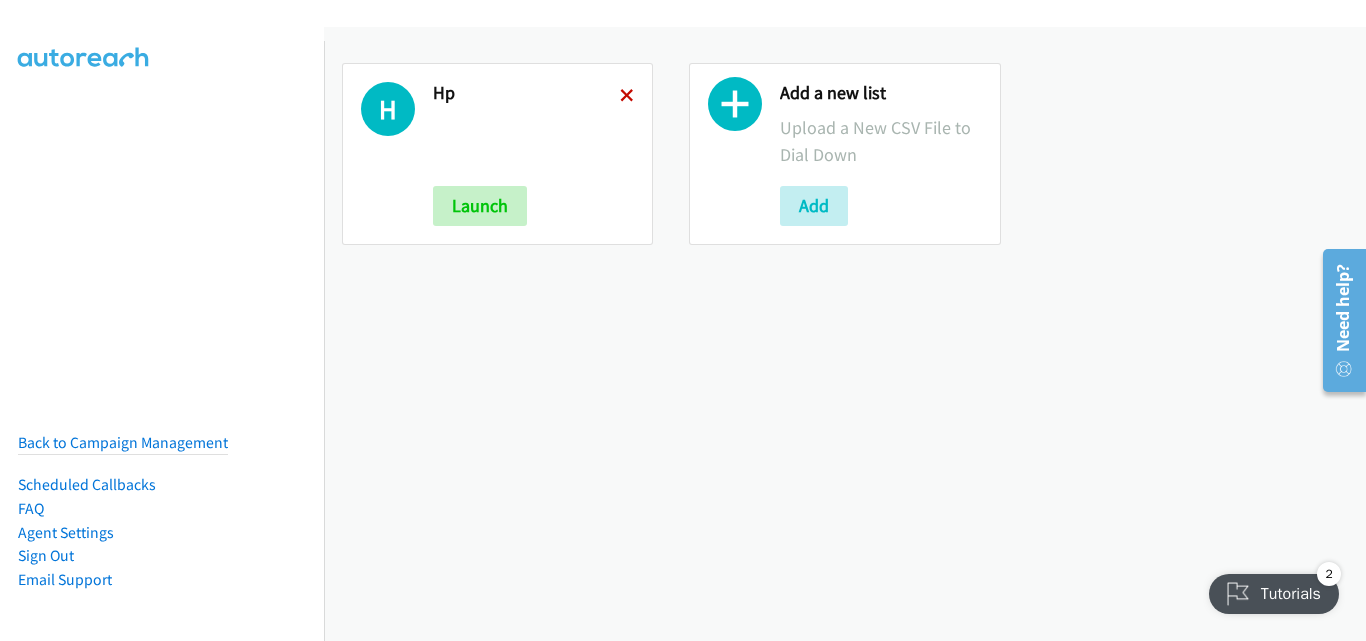 click at bounding box center [627, 97] 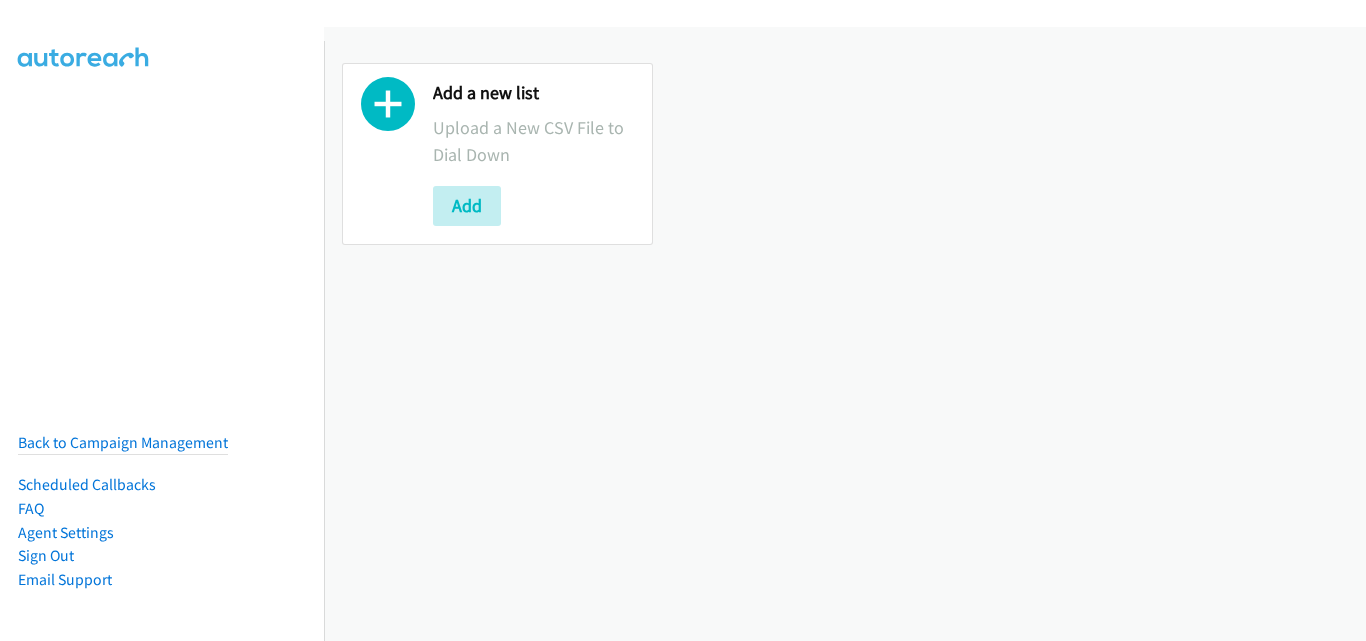 scroll, scrollTop: 0, scrollLeft: 0, axis: both 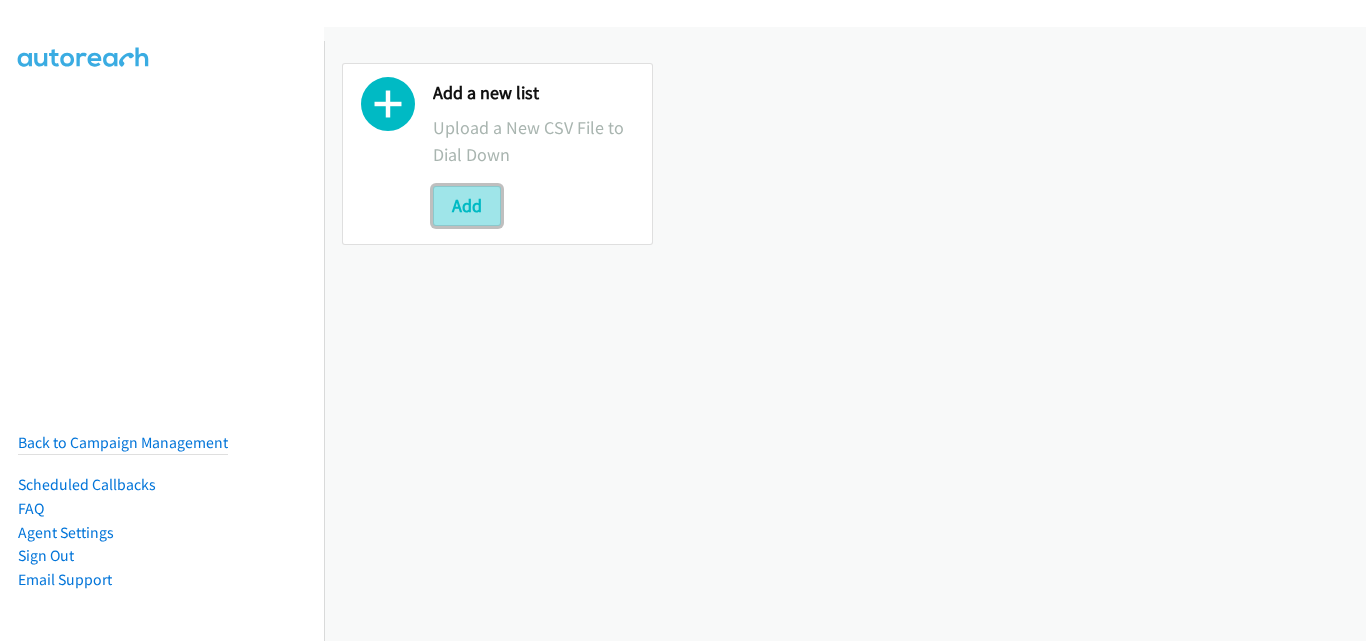 click on "Add" at bounding box center (467, 206) 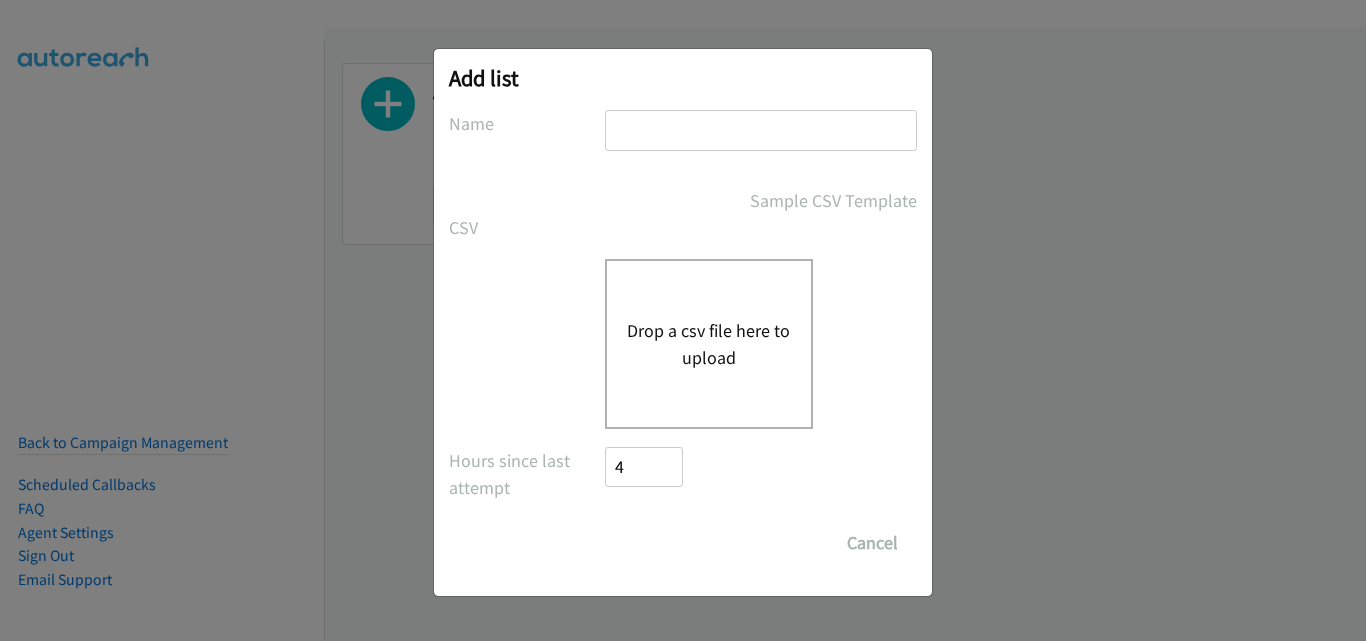click at bounding box center (761, 130) 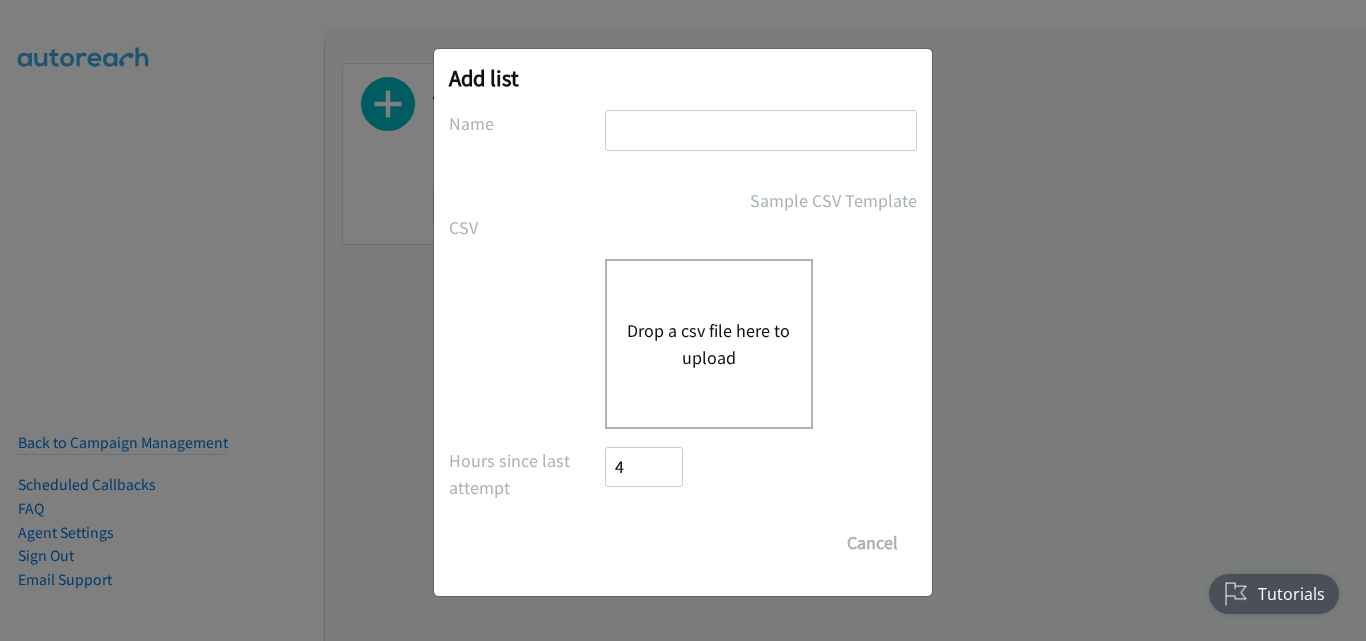 scroll, scrollTop: 0, scrollLeft: 0, axis: both 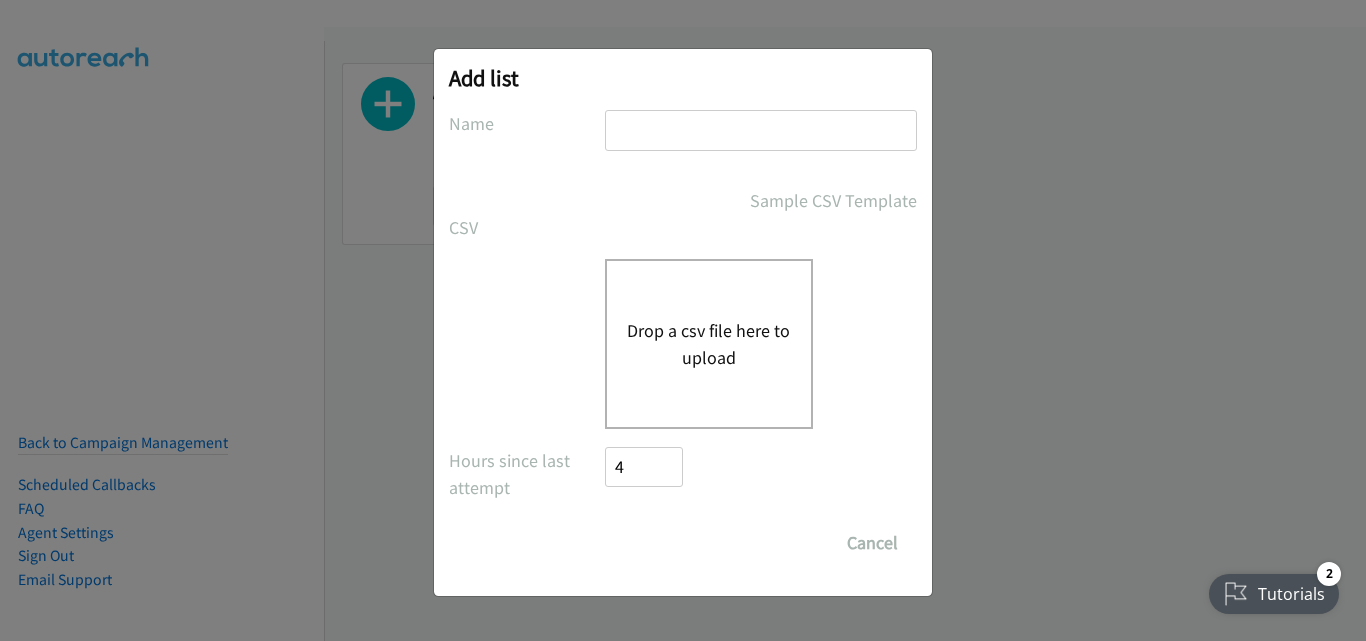 type on "hp" 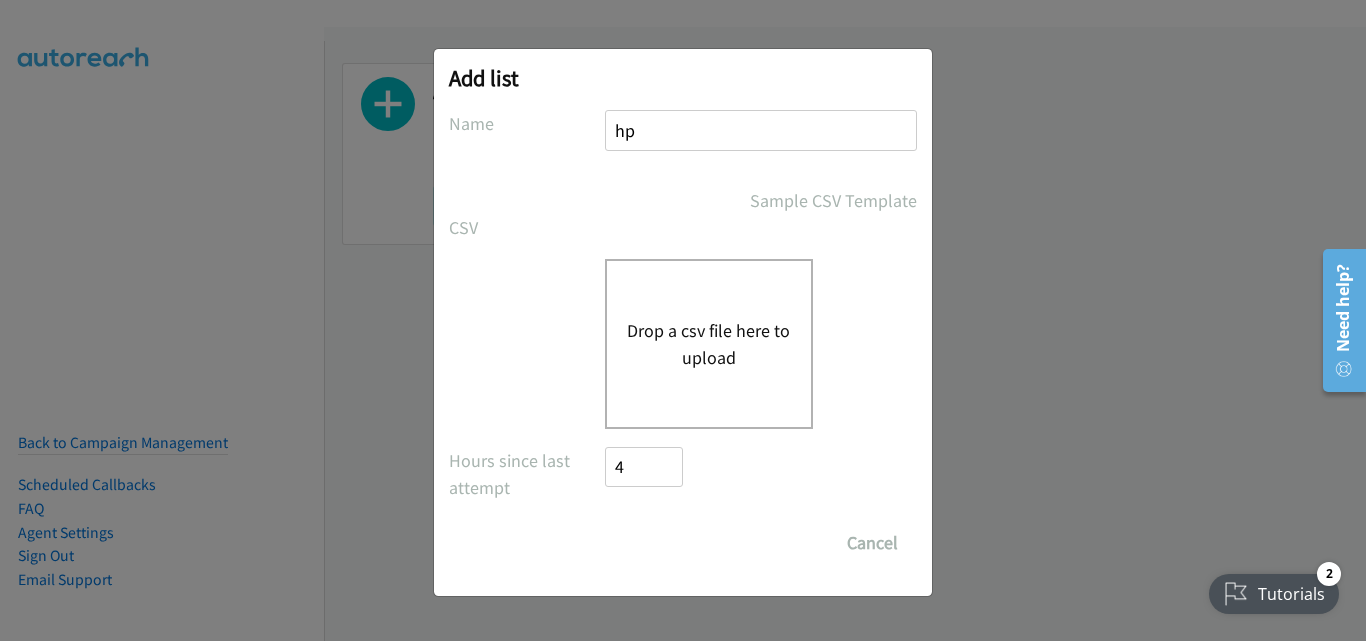 click on "Drop a csv file here to upload" at bounding box center [709, 344] 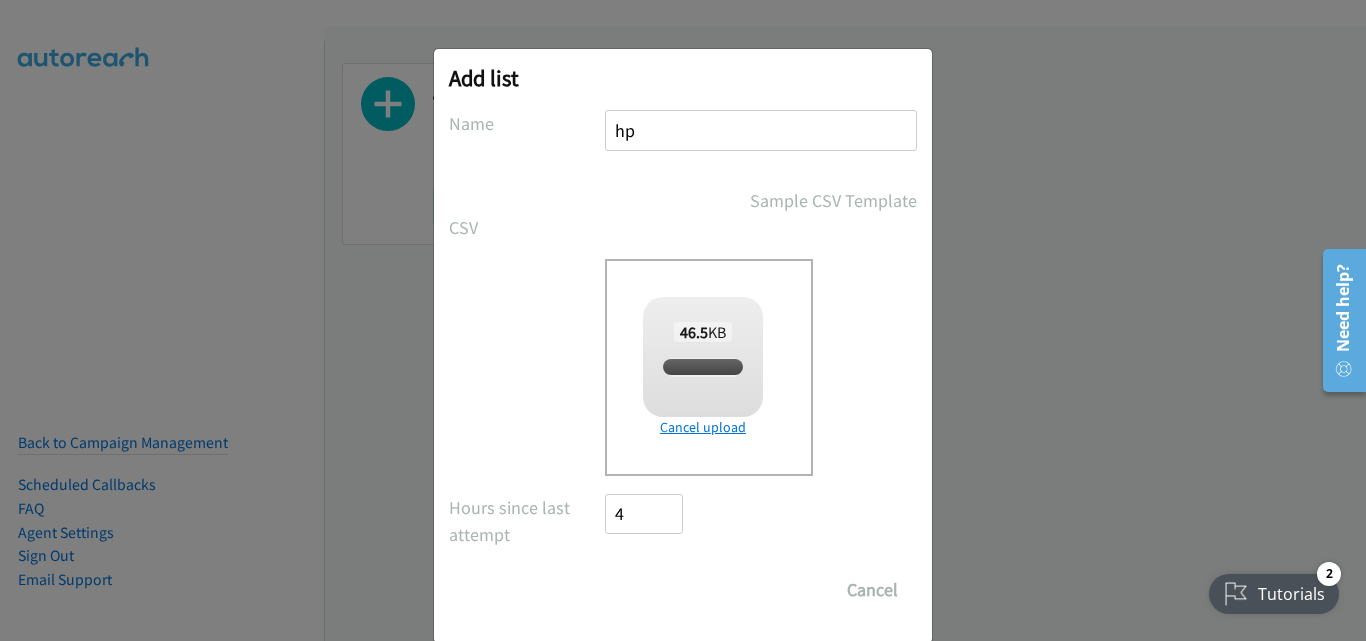 checkbox on "true" 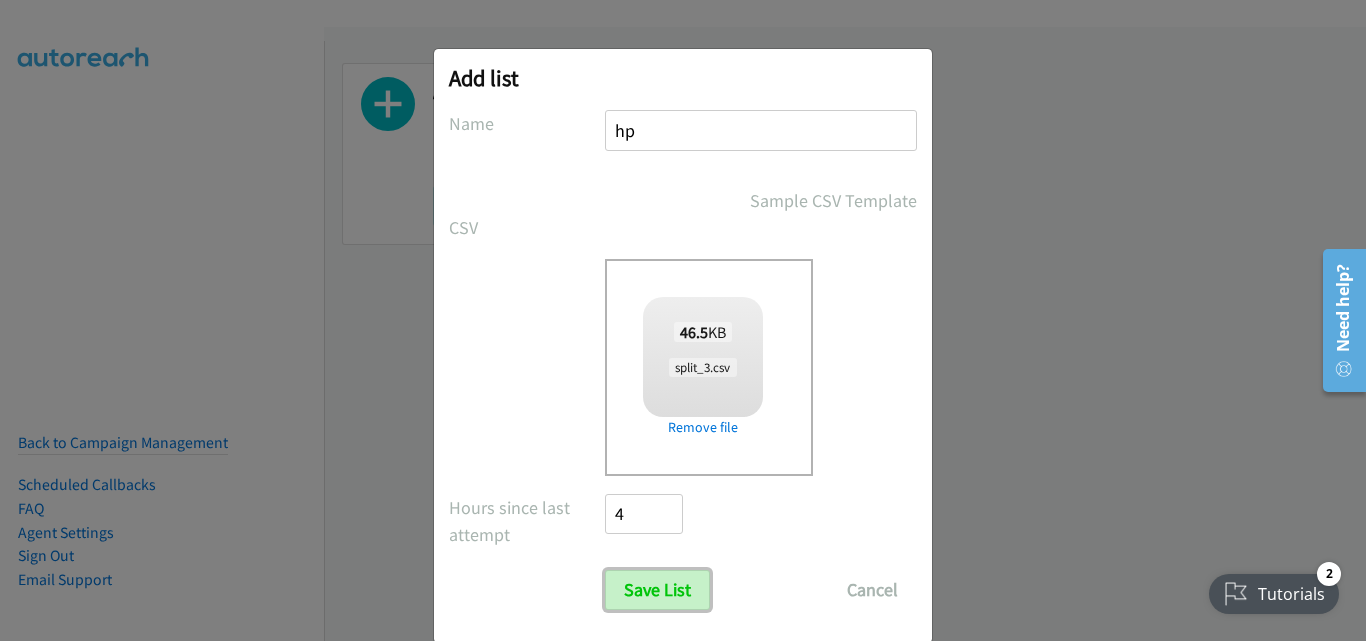 click on "Save List" at bounding box center (657, 590) 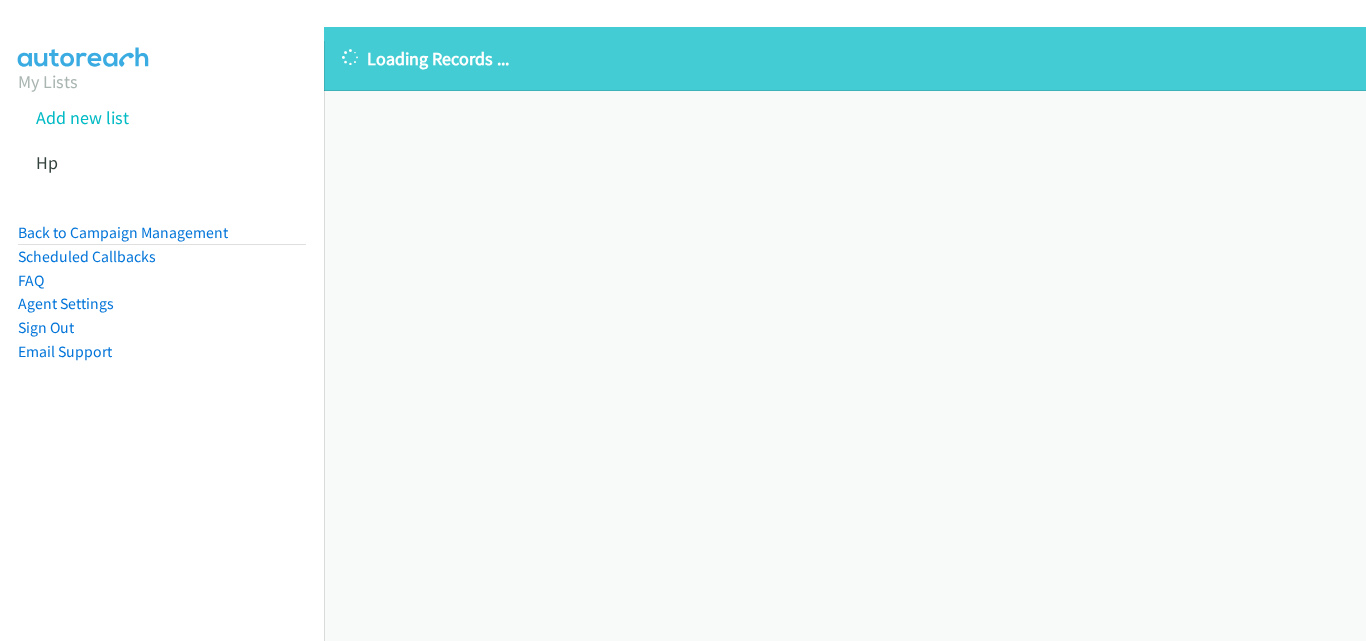 scroll, scrollTop: 0, scrollLeft: 0, axis: both 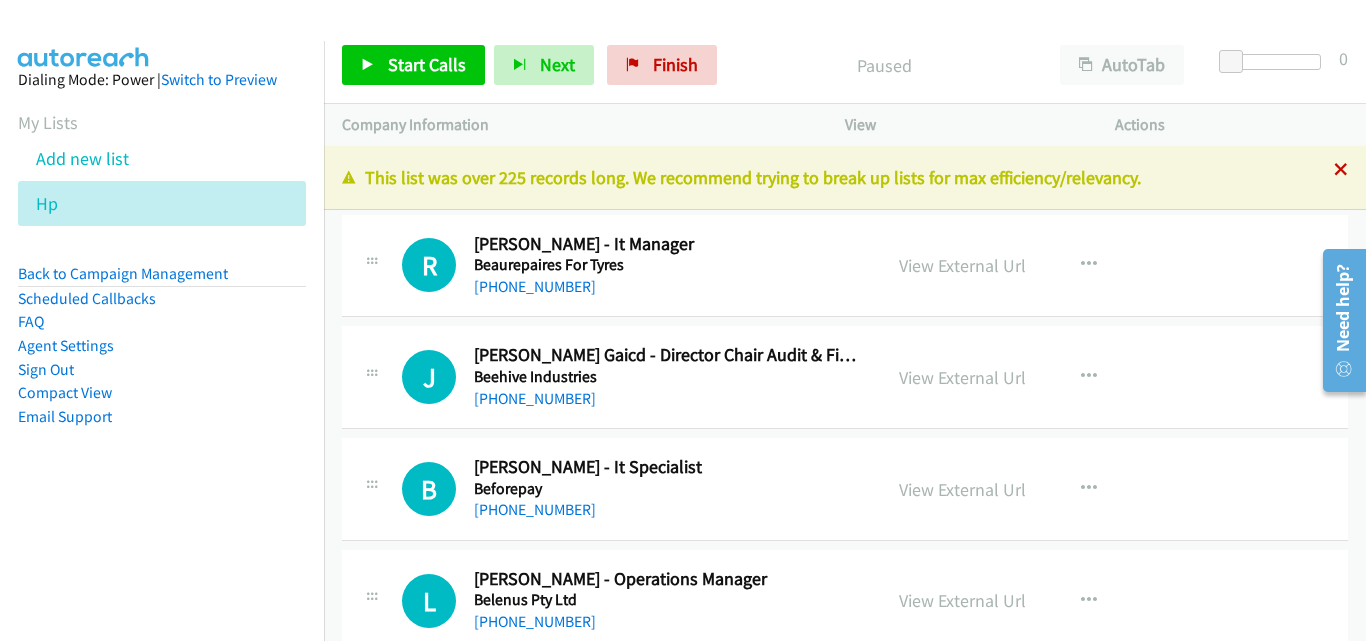 click at bounding box center [1341, 171] 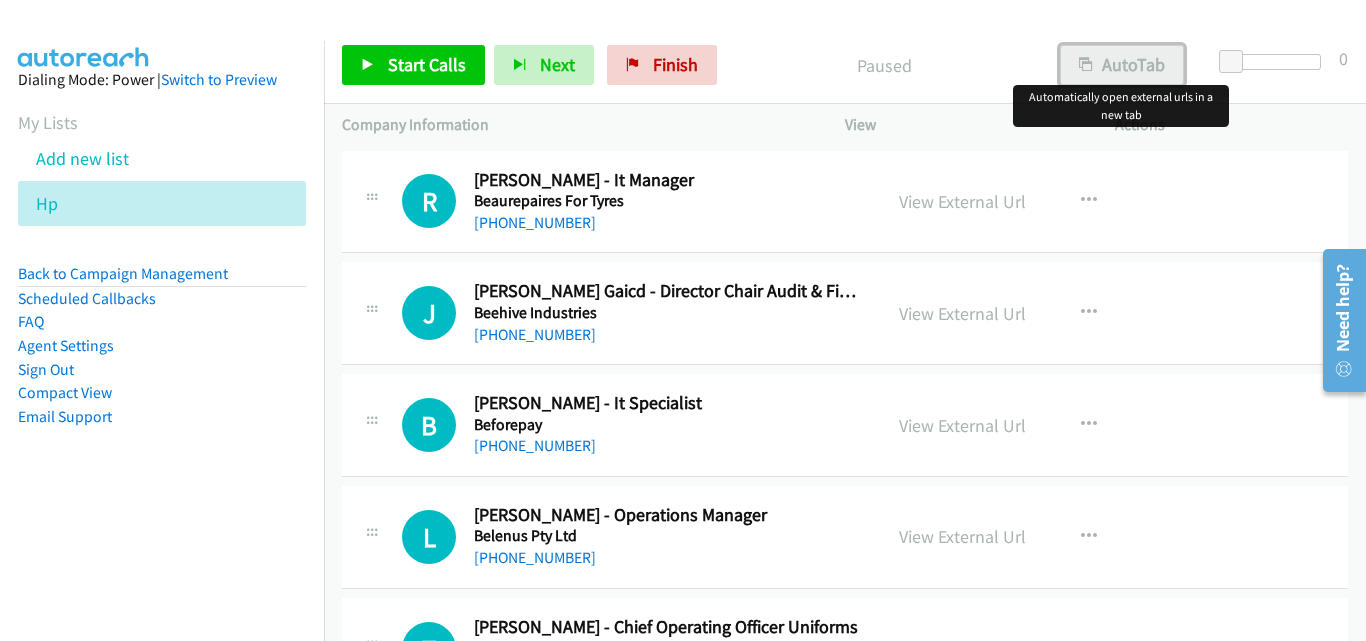click at bounding box center (1086, 66) 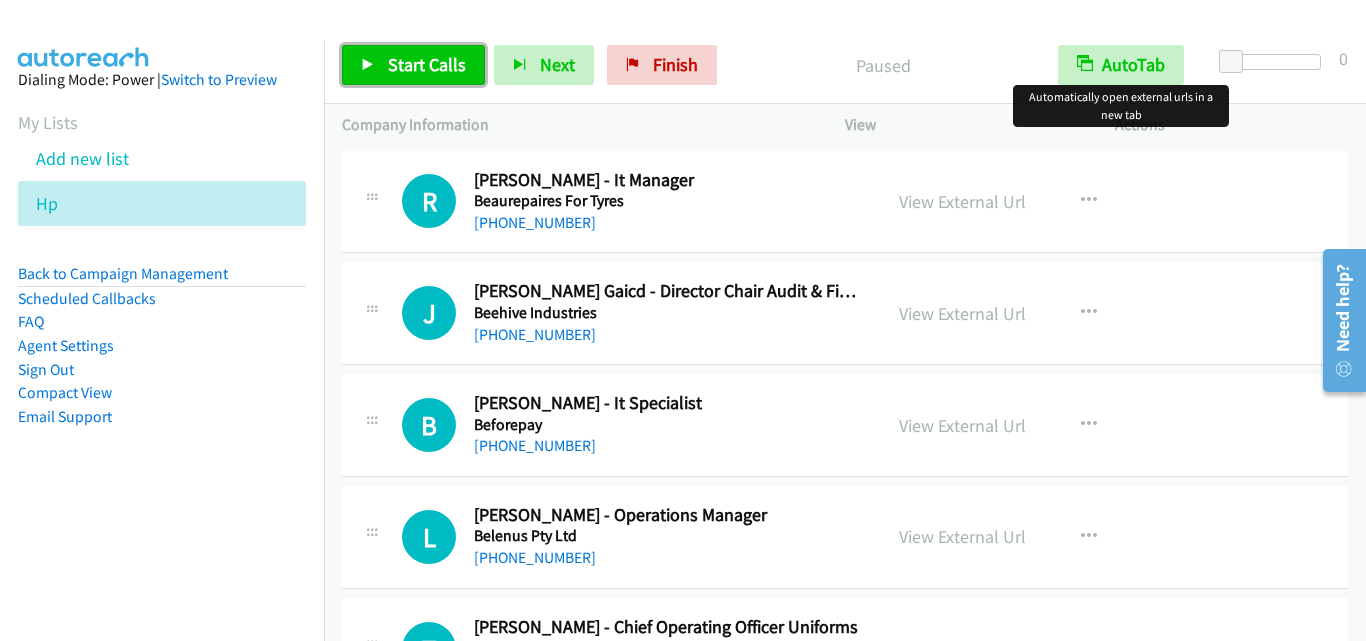 click on "Start Calls" at bounding box center (413, 65) 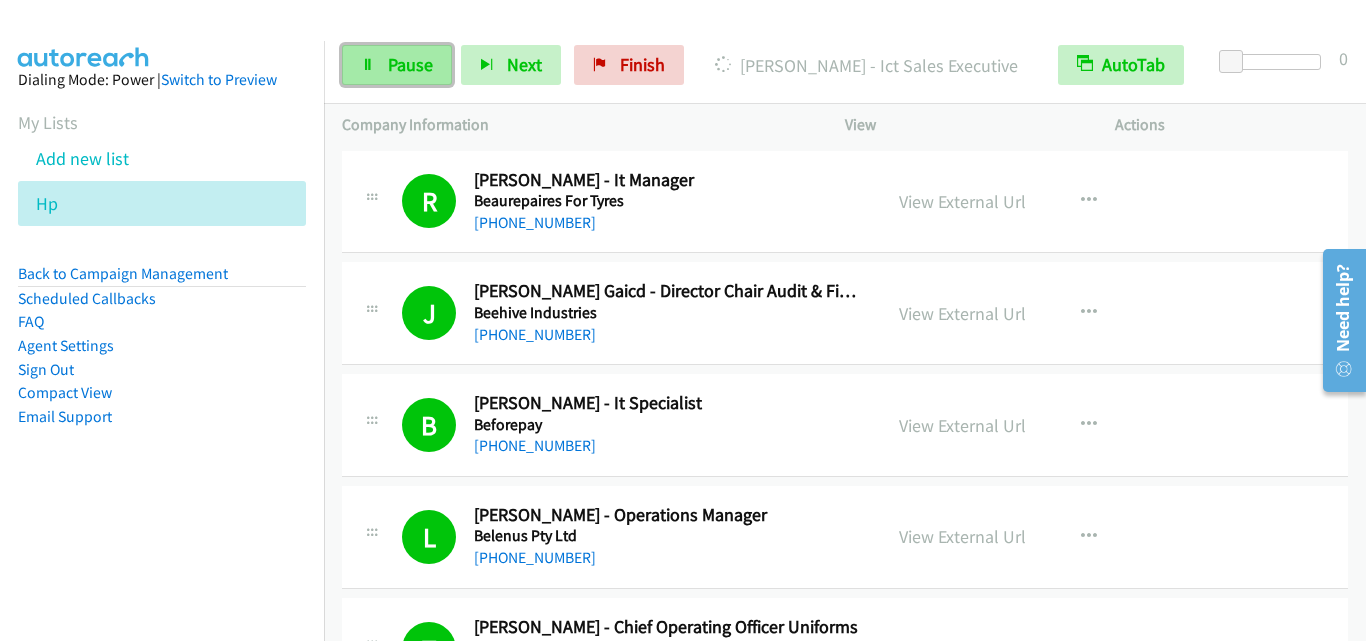 click on "Pause" at bounding box center [410, 64] 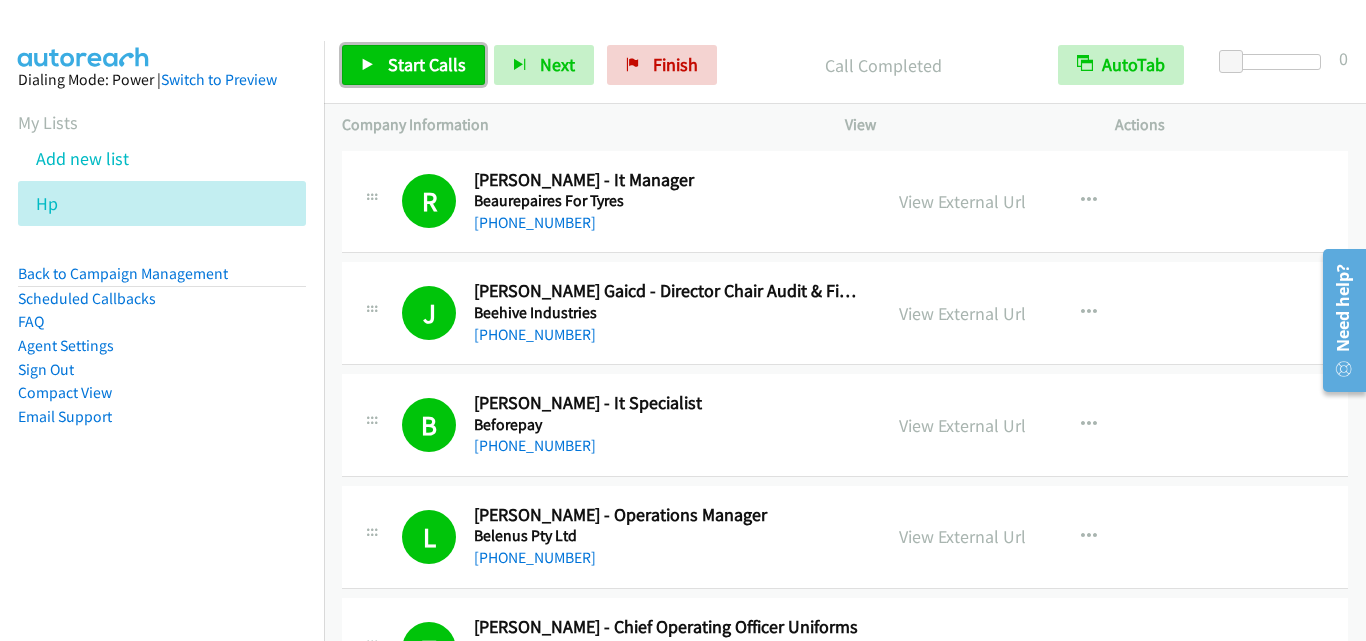 click on "Start Calls" at bounding box center (427, 64) 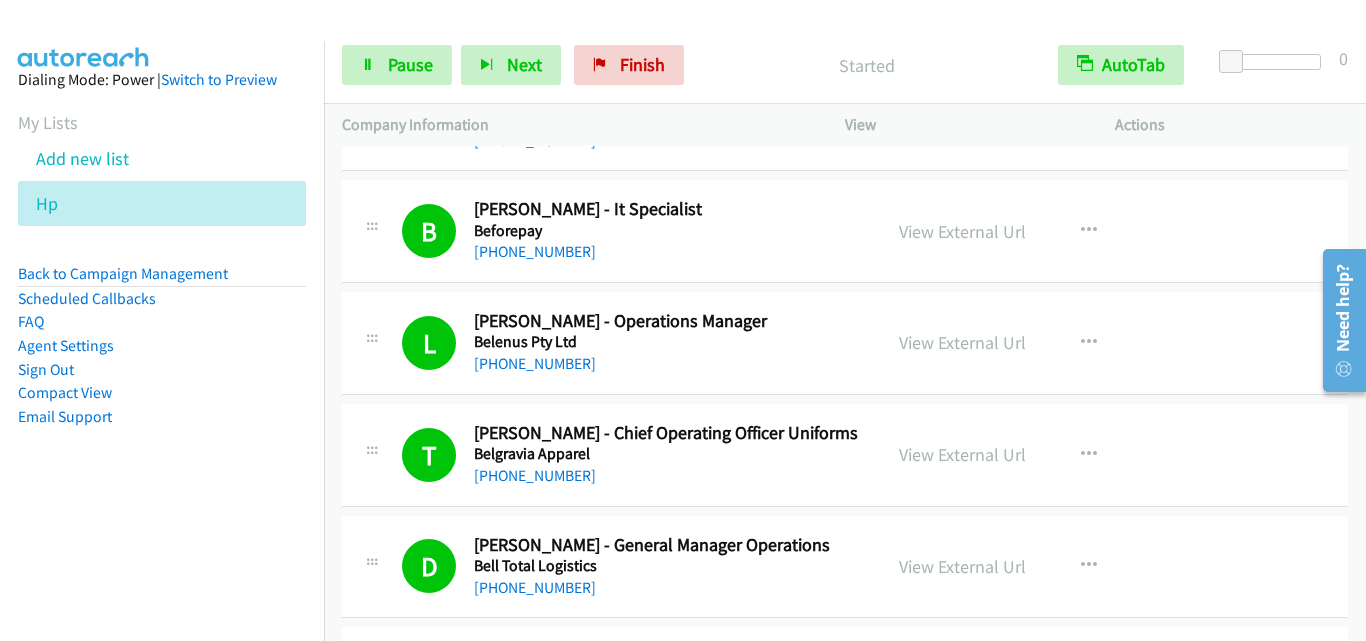 scroll, scrollTop: 200, scrollLeft: 0, axis: vertical 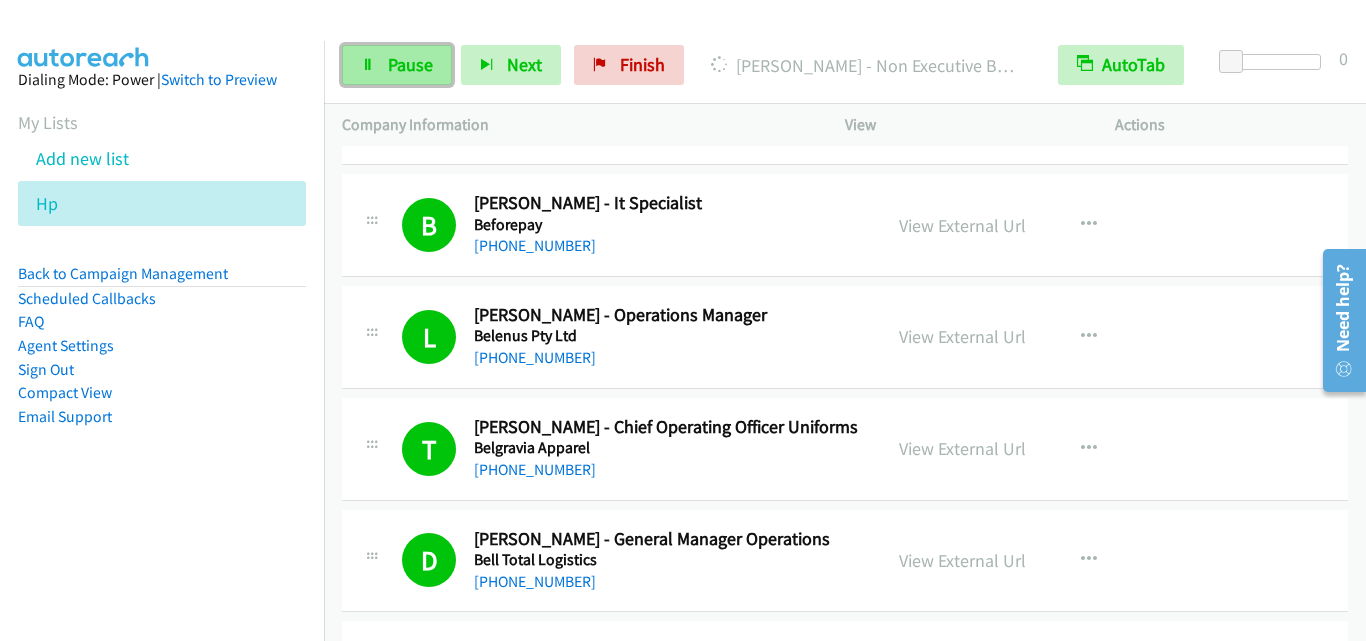 click on "Pause" at bounding box center (410, 64) 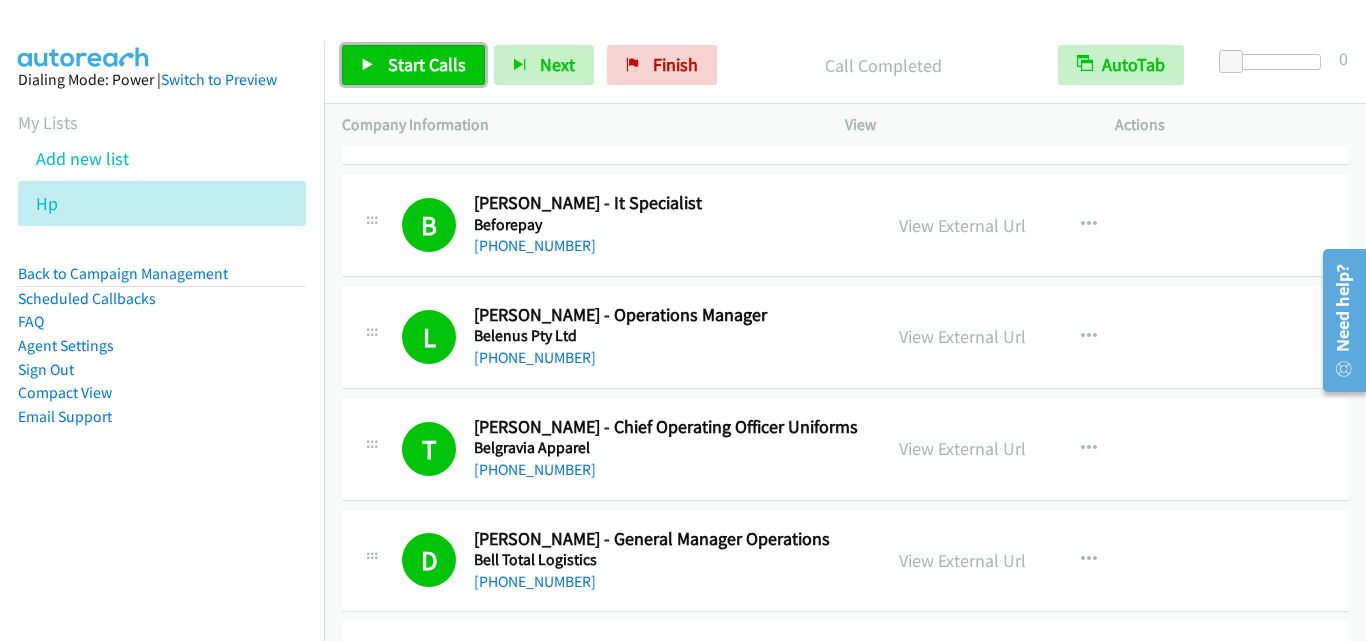 click on "Start Calls" at bounding box center [427, 64] 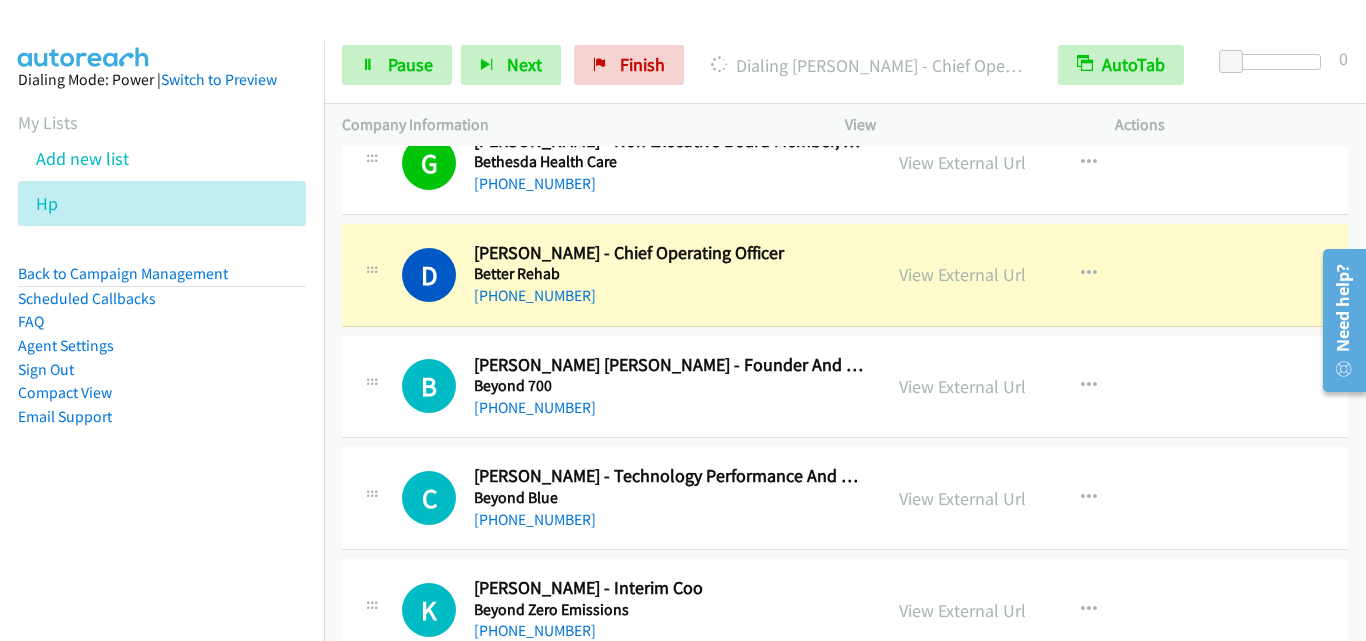 scroll, scrollTop: 1600, scrollLeft: 0, axis: vertical 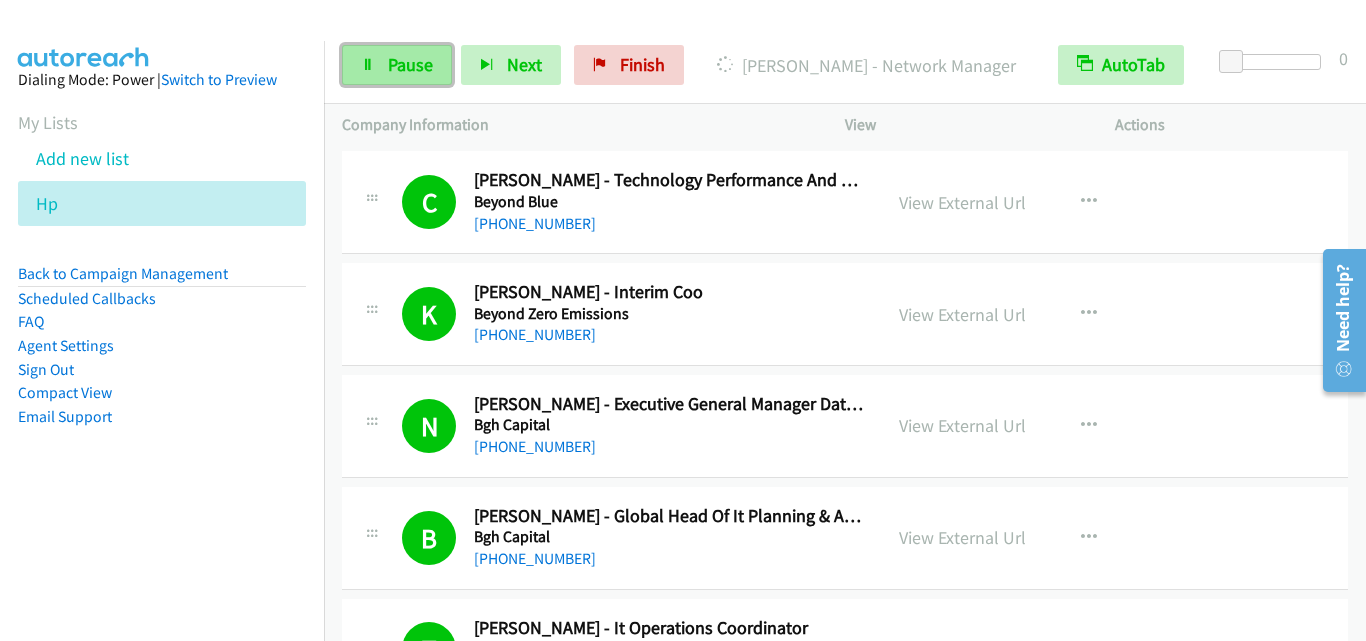 click on "Pause" at bounding box center (410, 64) 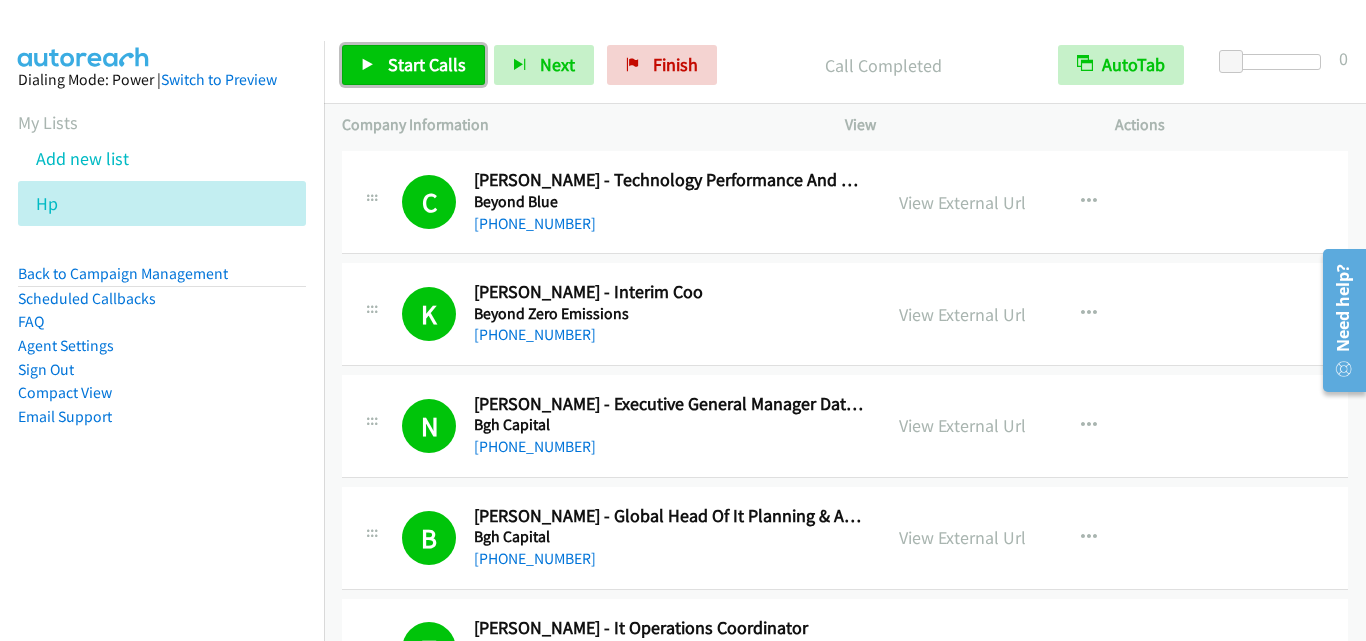 click on "Start Calls" at bounding box center (413, 65) 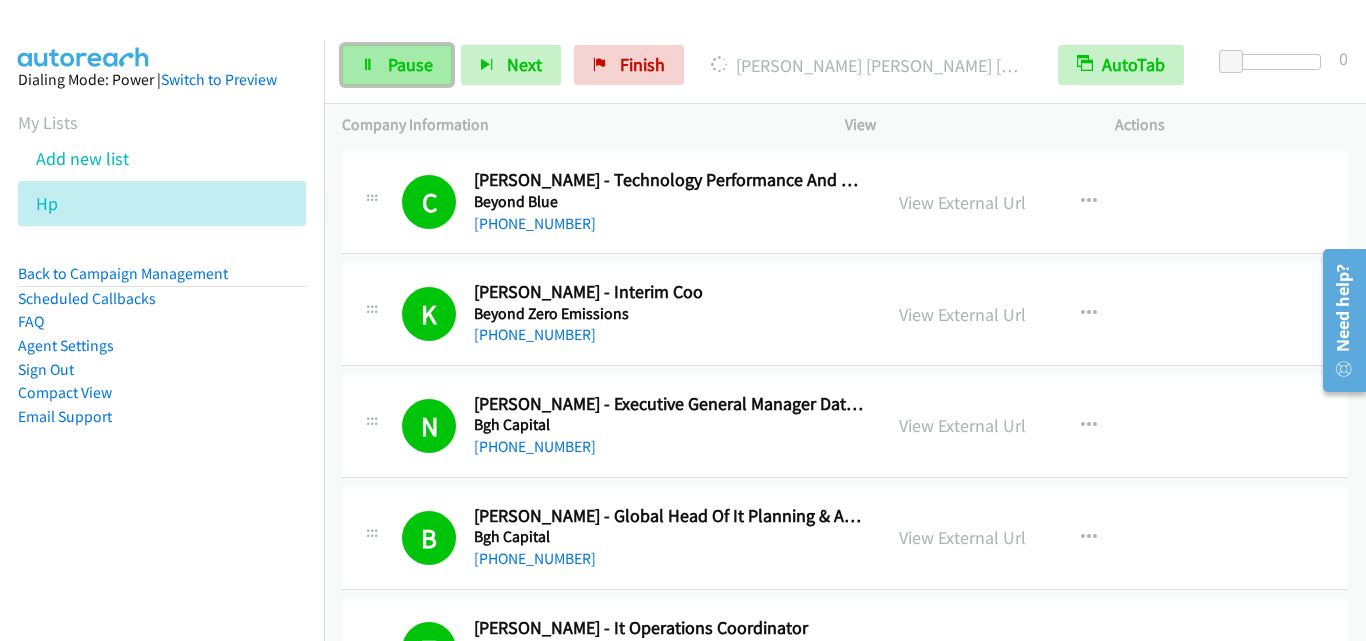 click on "Pause" at bounding box center (397, 65) 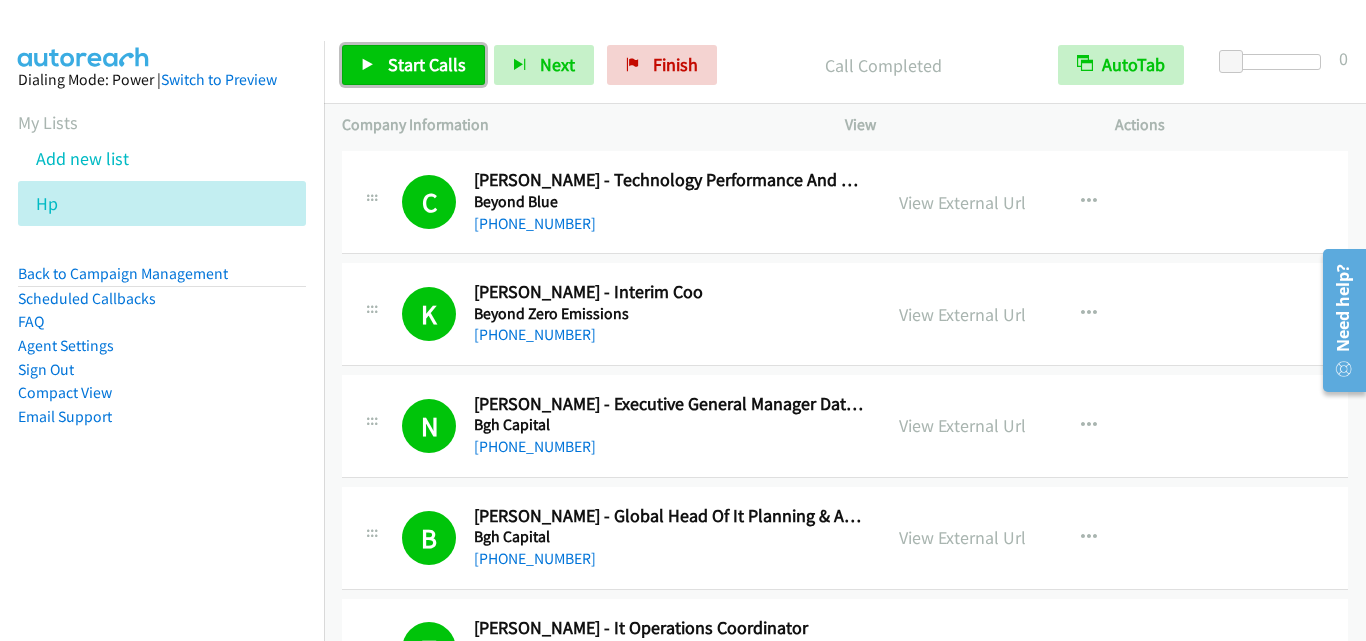 click on "Start Calls" at bounding box center [413, 65] 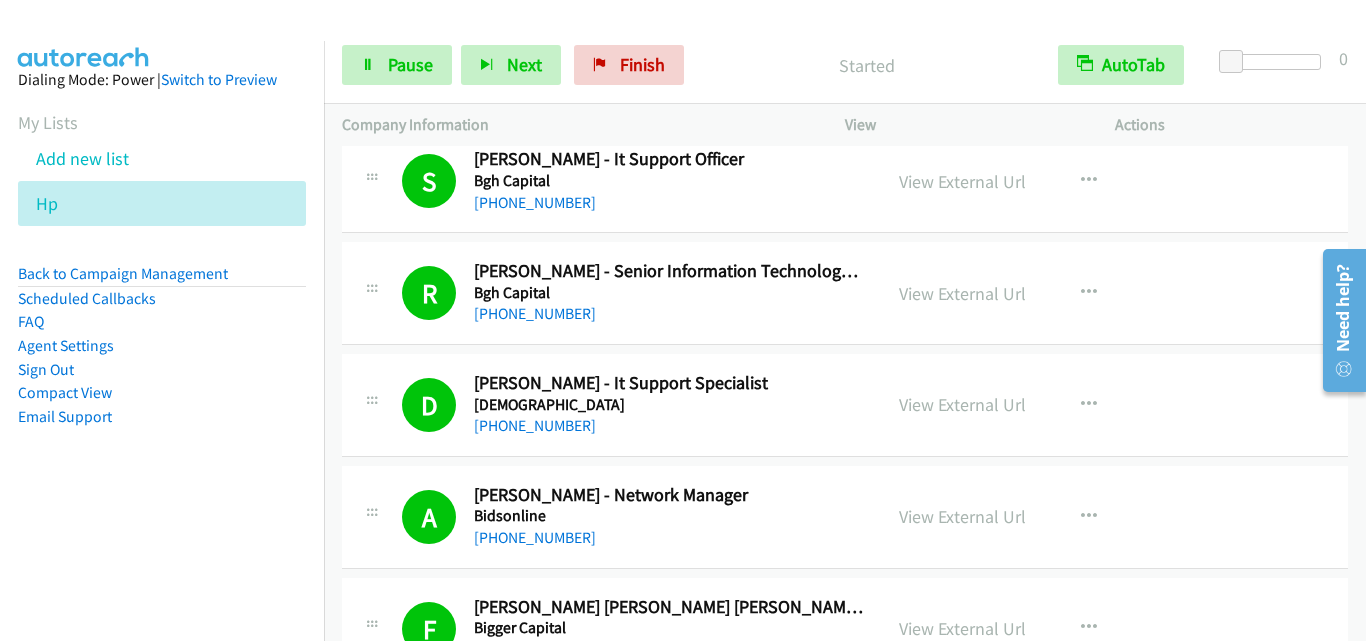scroll, scrollTop: 2700, scrollLeft: 0, axis: vertical 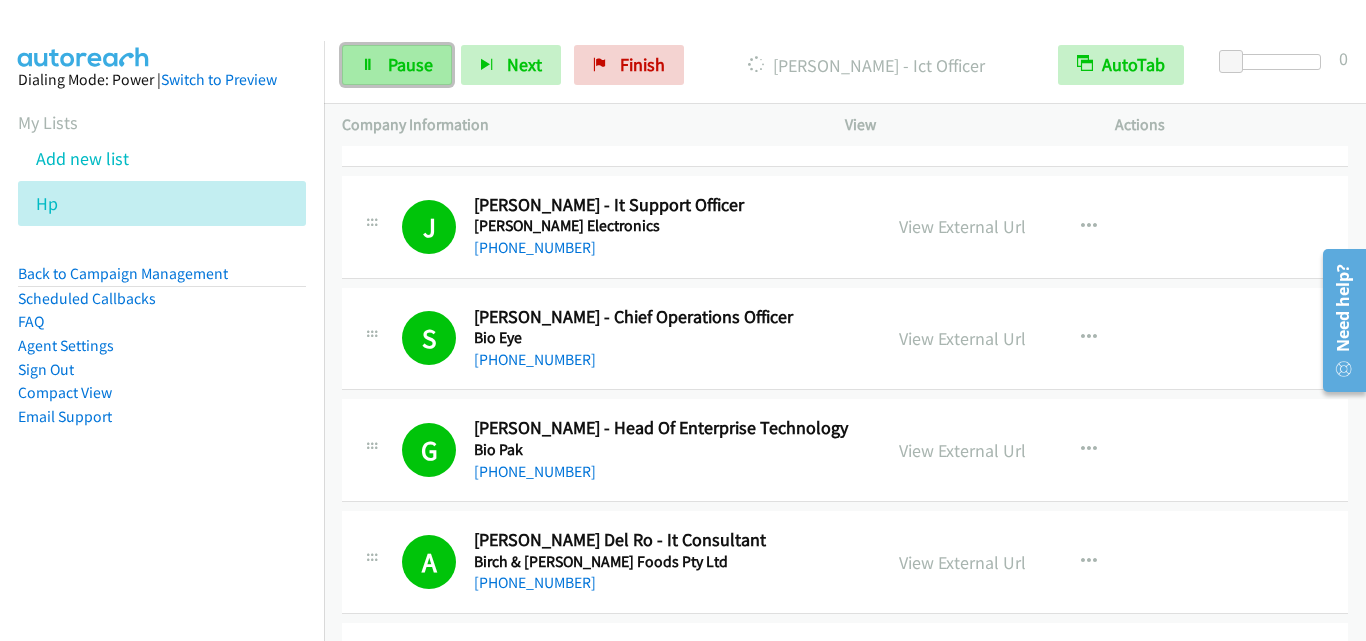 click on "Pause" at bounding box center [410, 64] 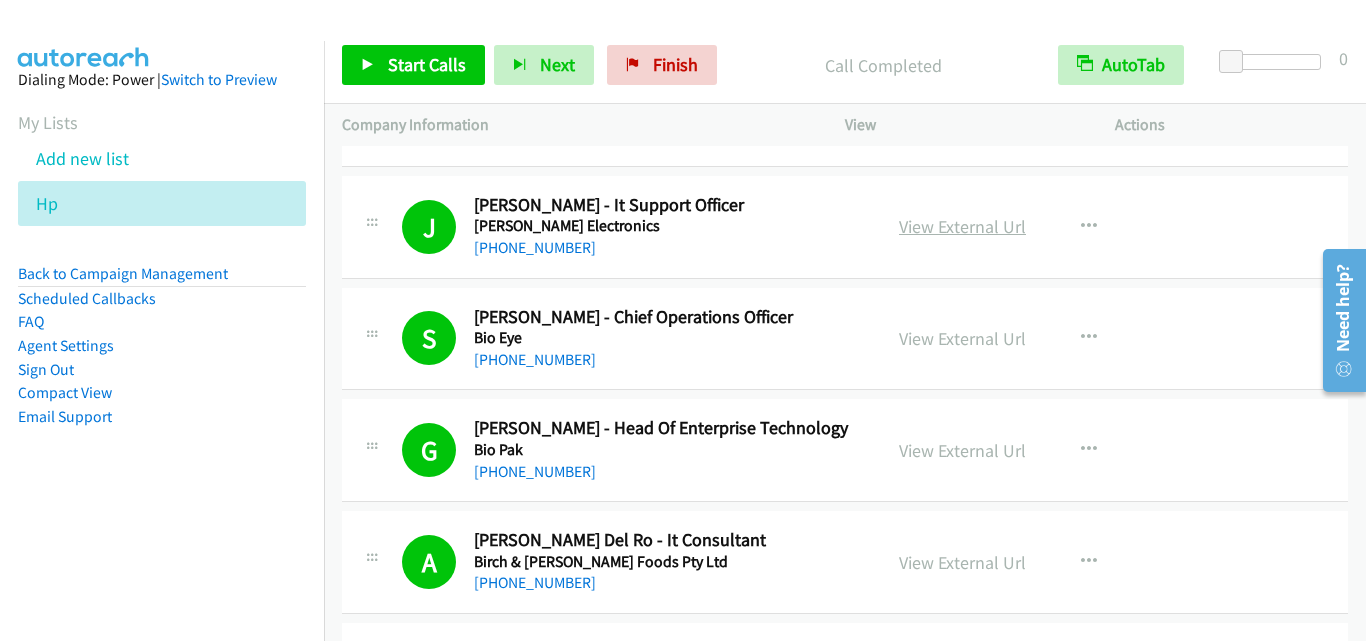 click on "View External Url" at bounding box center [962, 226] 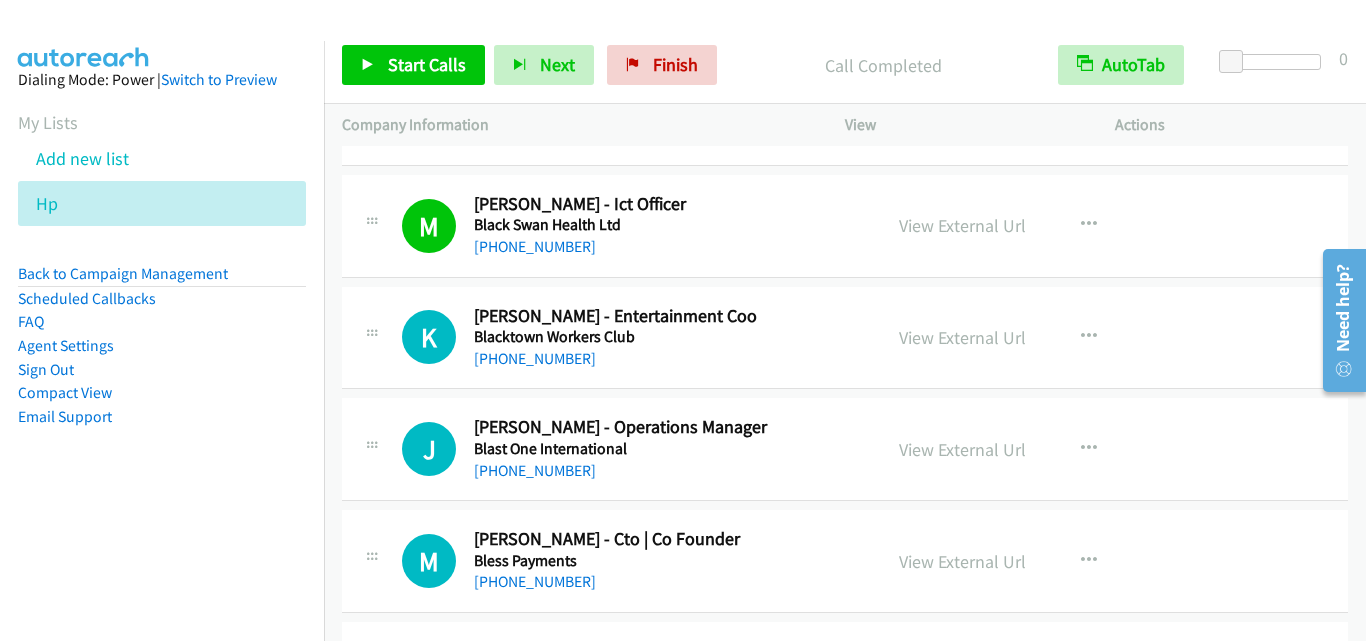 scroll, scrollTop: 5200, scrollLeft: 0, axis: vertical 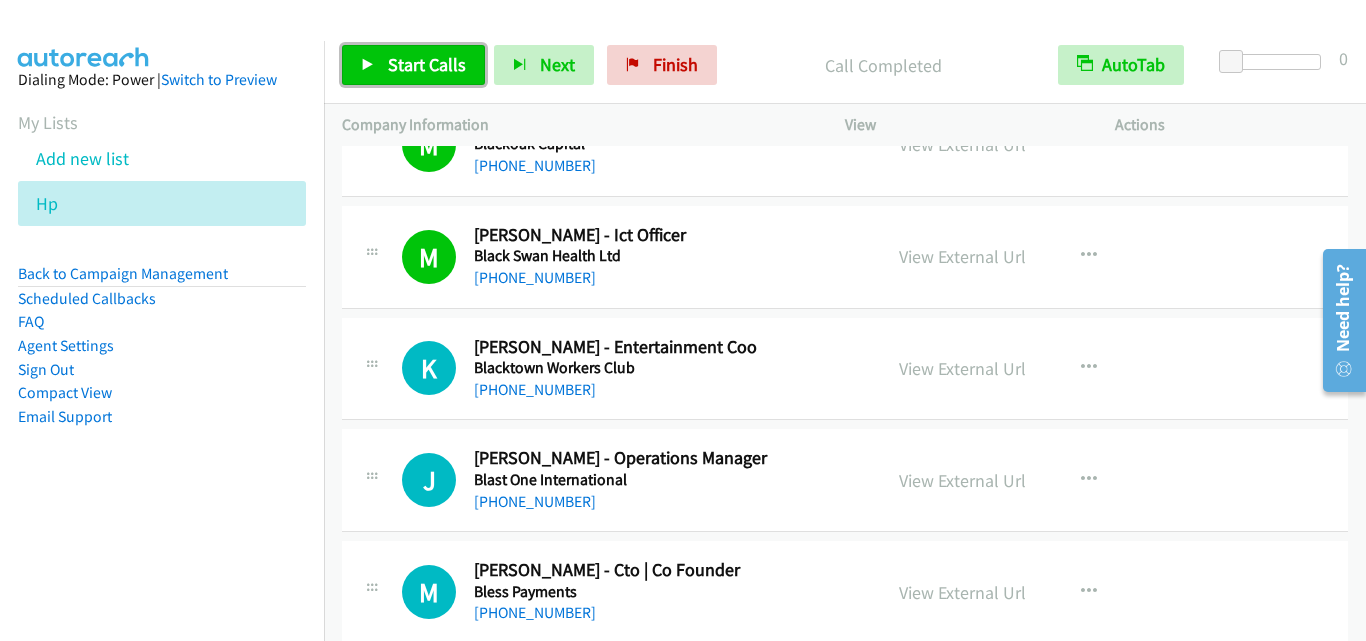 click on "Start Calls" at bounding box center (427, 64) 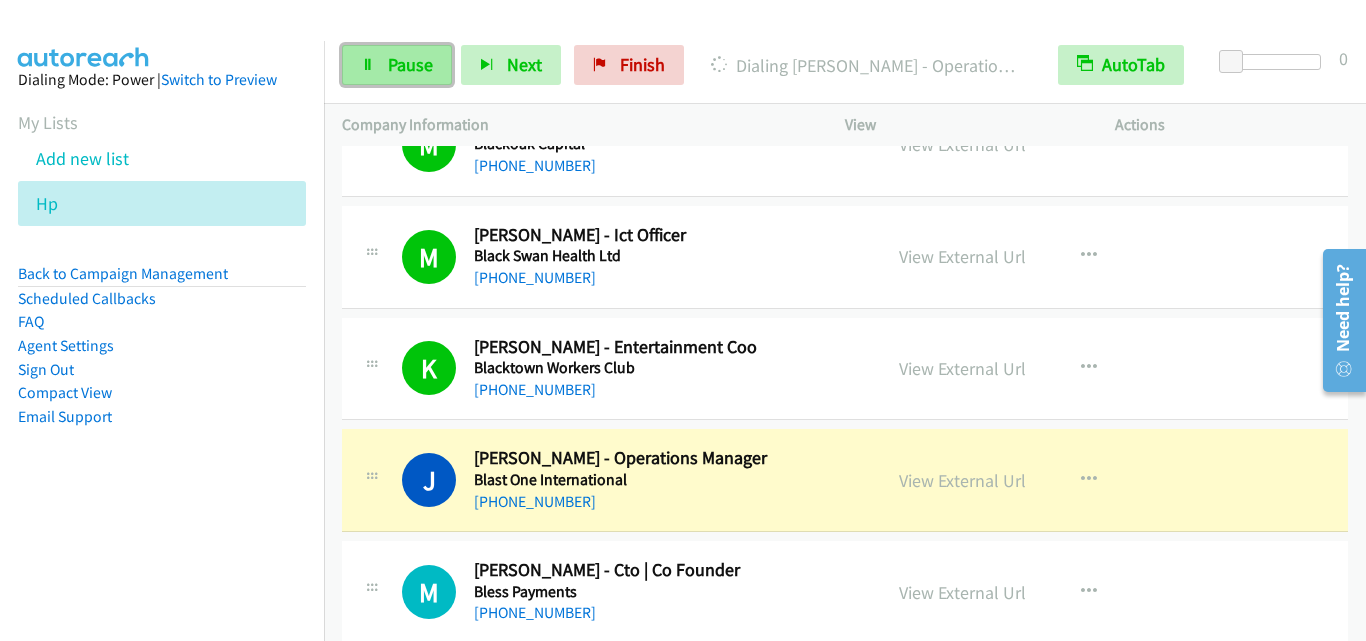 click on "Pause" at bounding box center (410, 64) 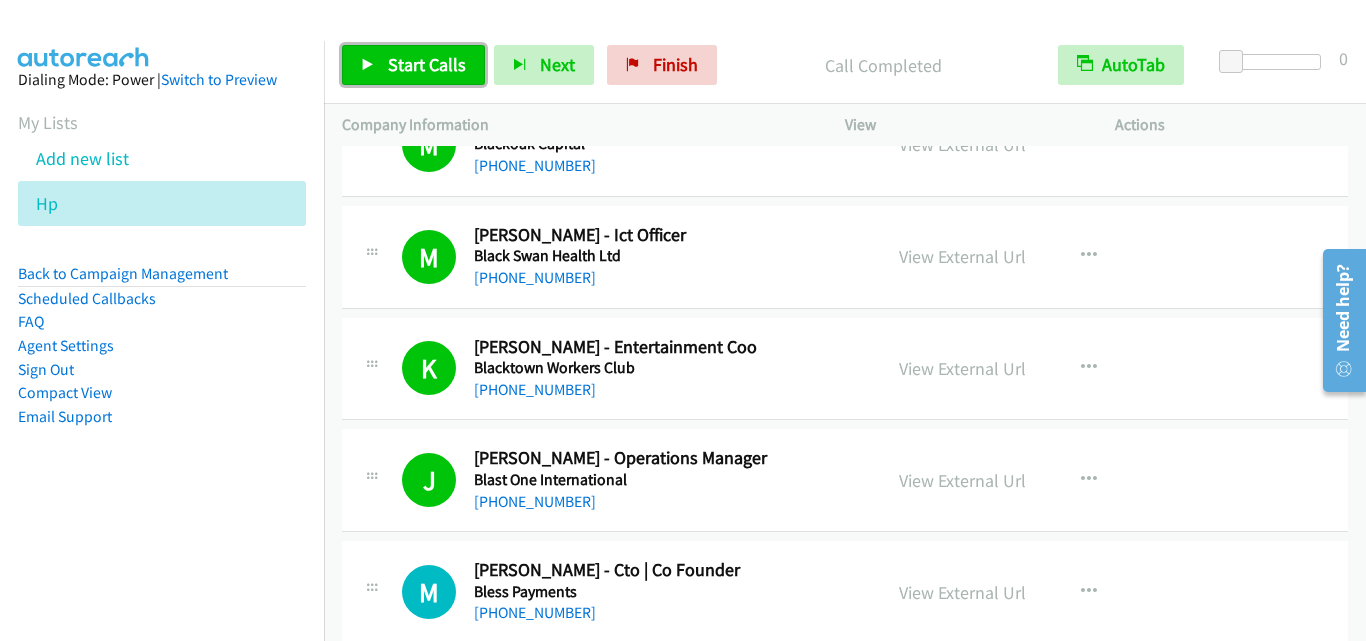 click on "Start Calls" at bounding box center [427, 64] 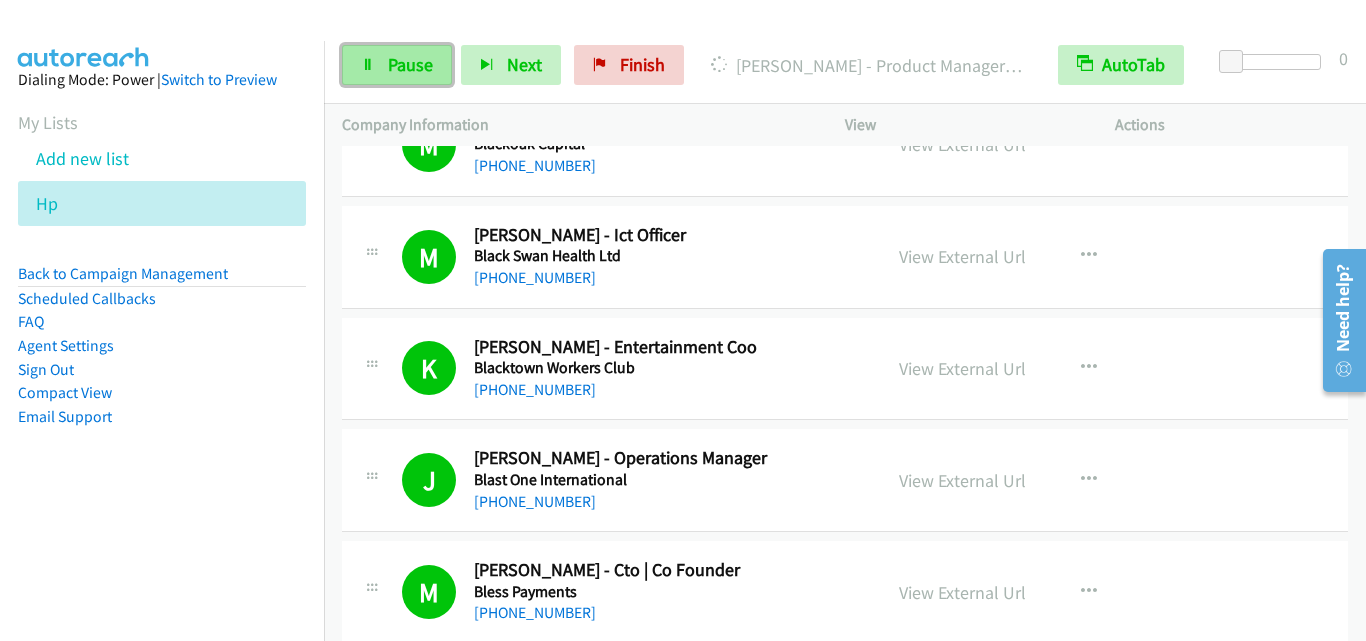 click on "Pause" at bounding box center (397, 65) 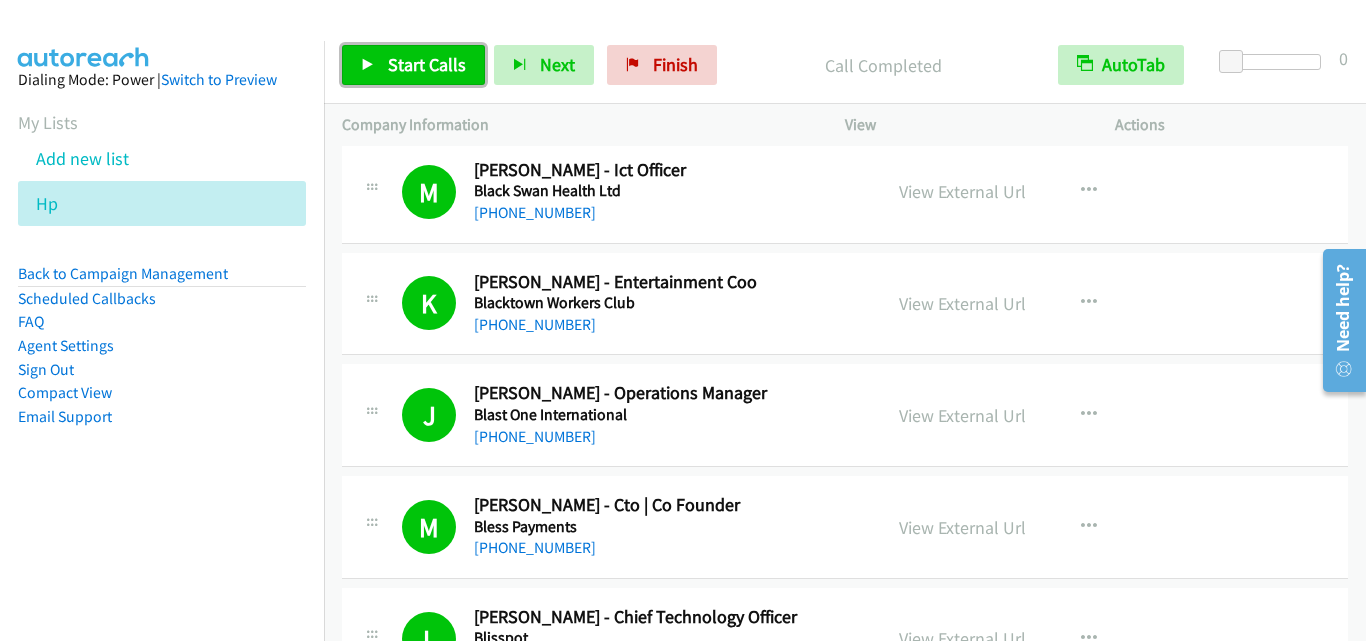 scroll, scrollTop: 5300, scrollLeft: 0, axis: vertical 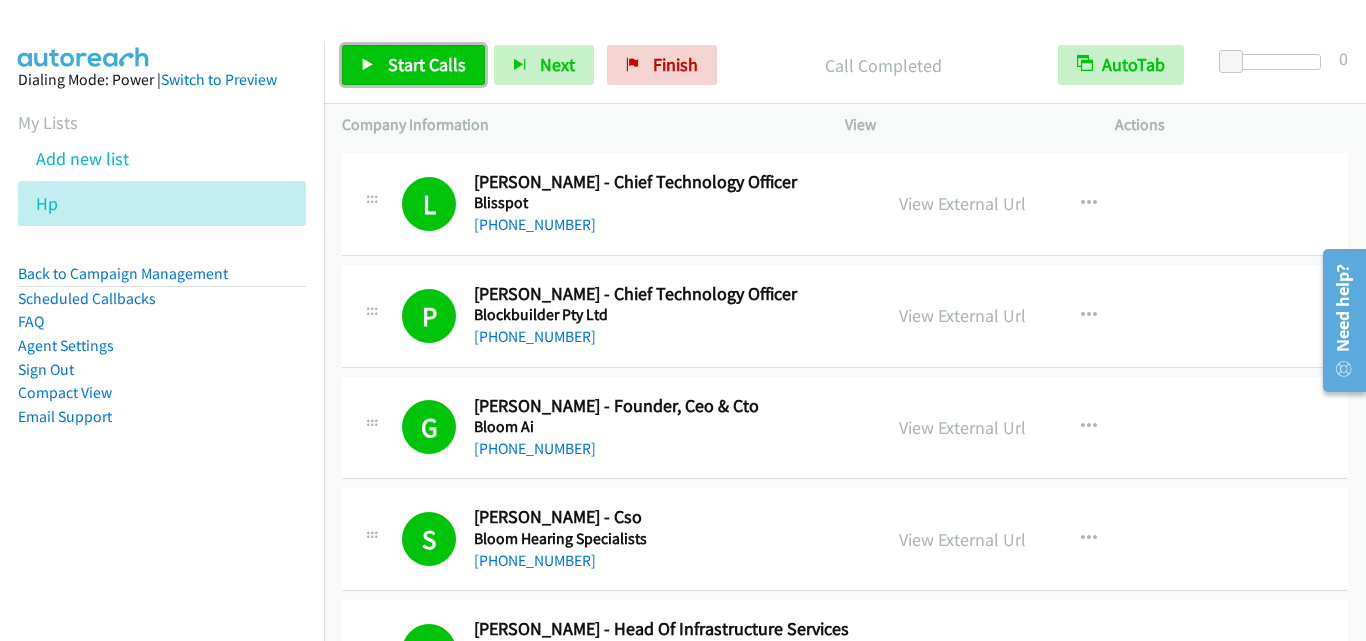 click on "Start Calls" at bounding box center (427, 64) 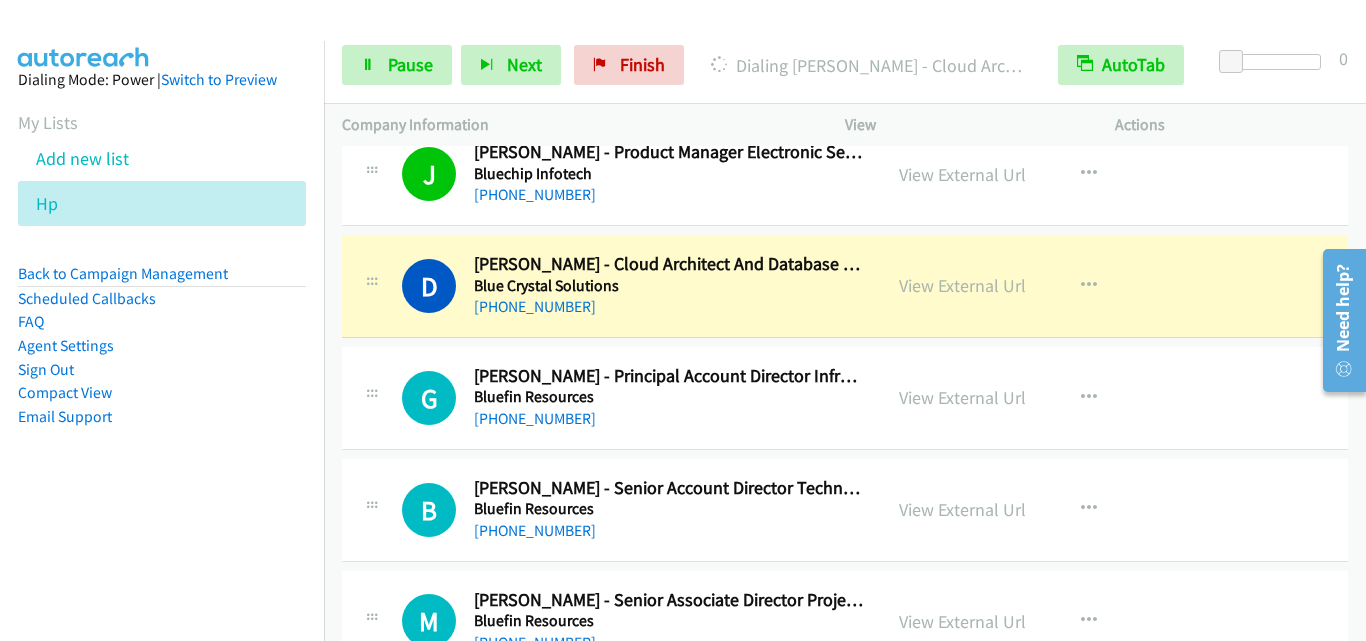 scroll, scrollTop: 6700, scrollLeft: 0, axis: vertical 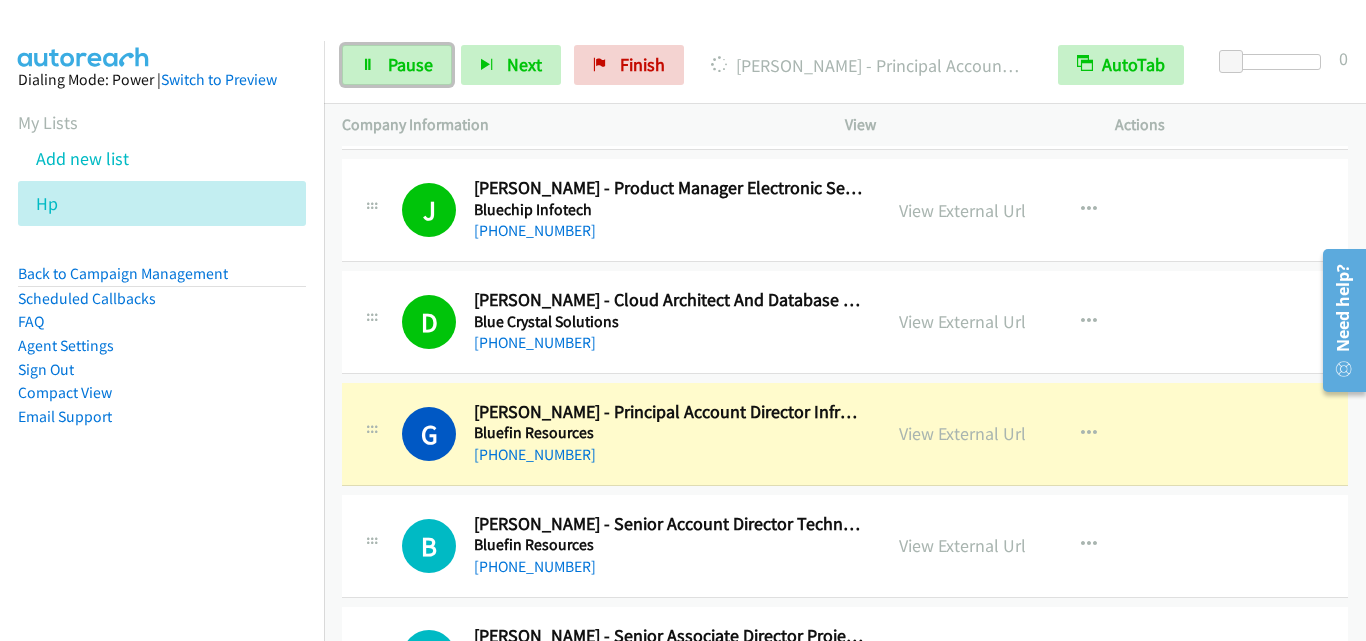 drag, startPoint x: 376, startPoint y: 66, endPoint x: 456, endPoint y: 36, distance: 85.44004 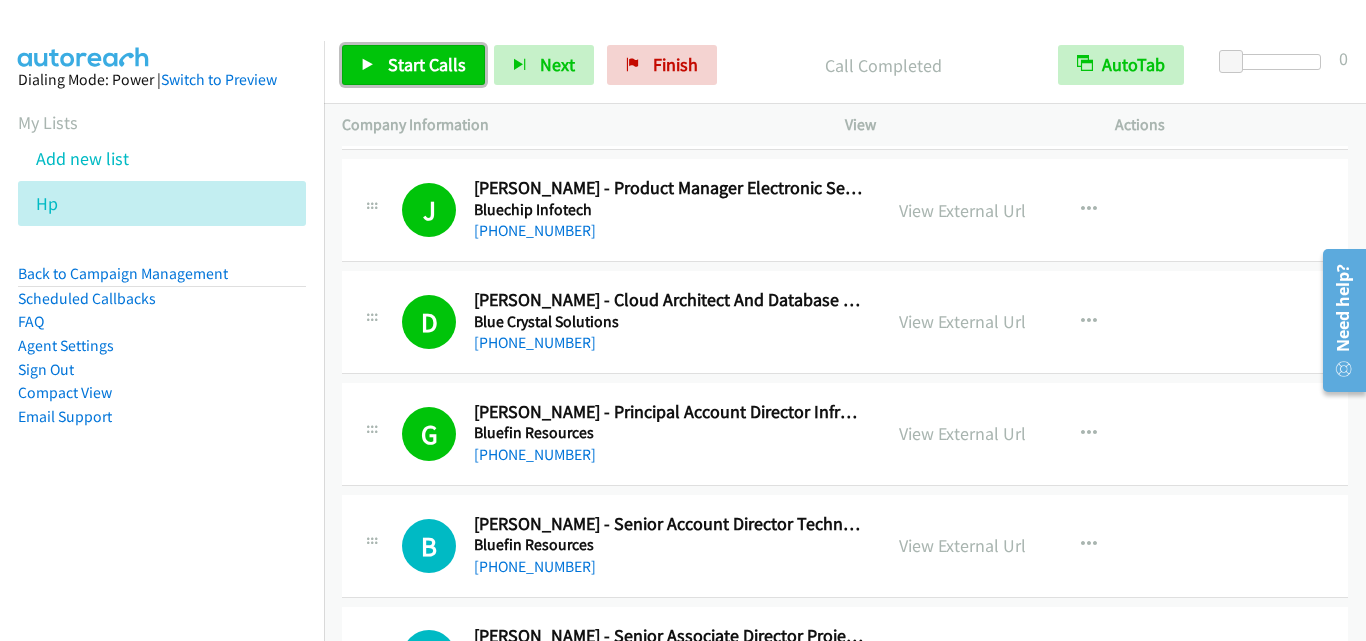 click on "Start Calls" at bounding box center [427, 64] 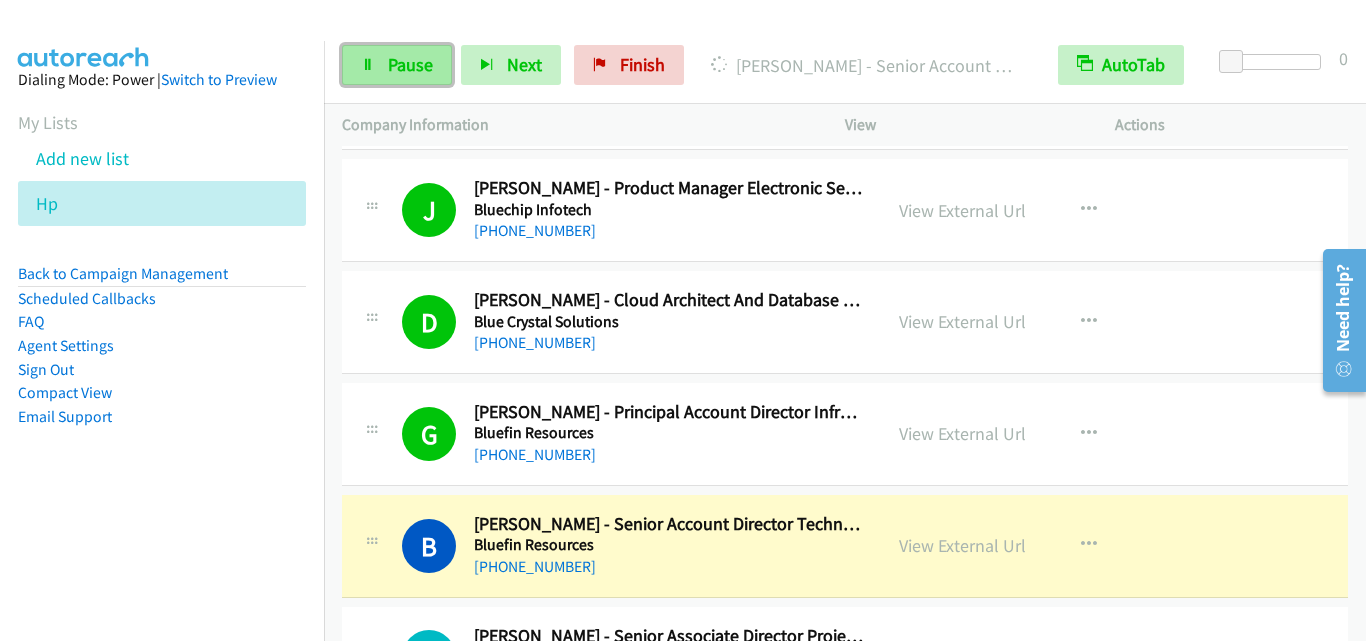 click on "Pause" at bounding box center [410, 64] 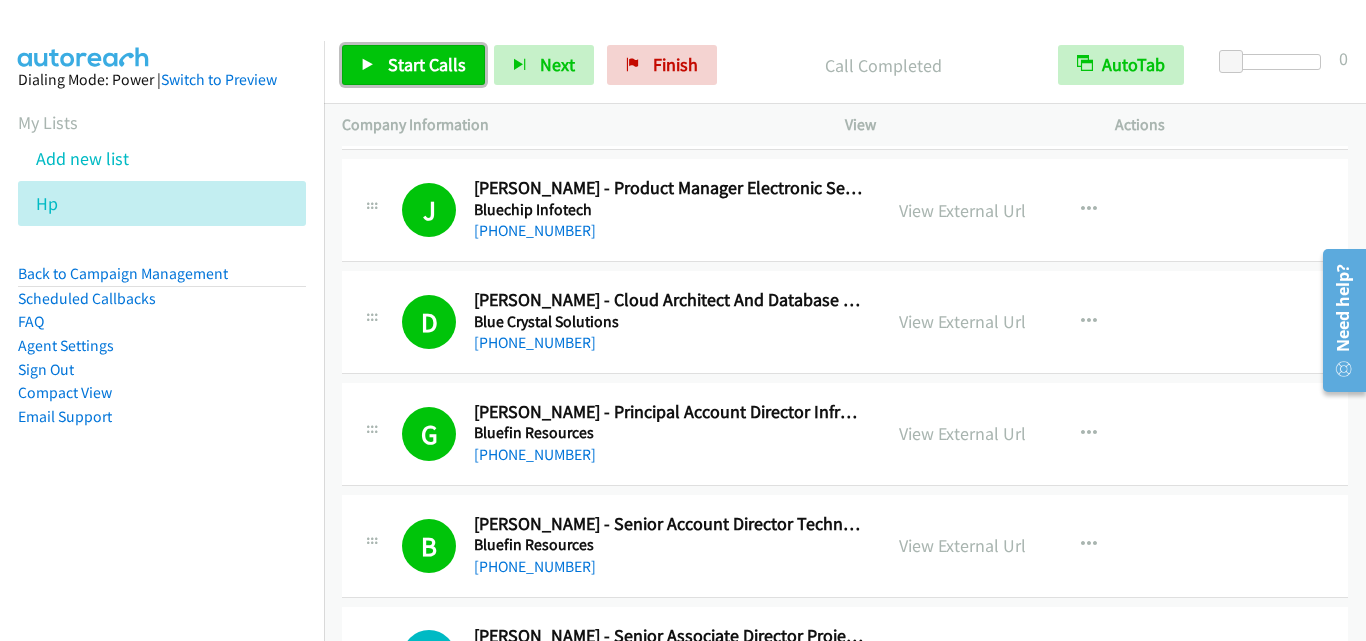 drag, startPoint x: 412, startPoint y: 65, endPoint x: 484, endPoint y: 44, distance: 75 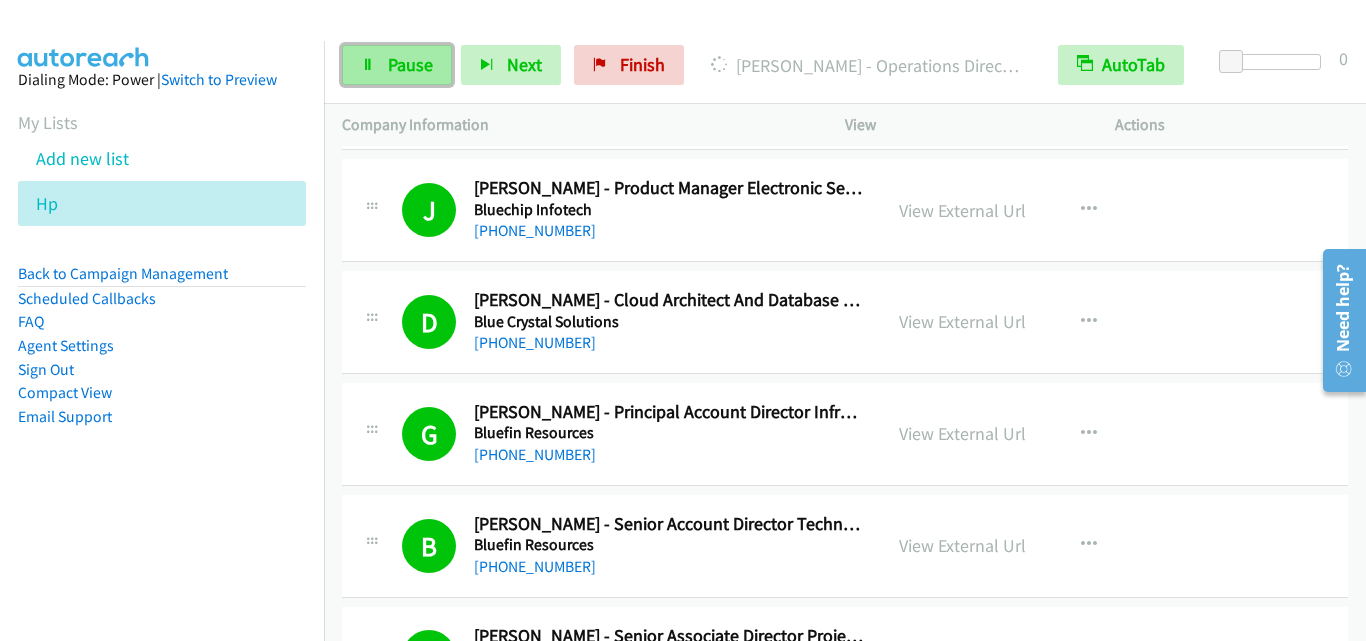 click on "Pause" at bounding box center (397, 65) 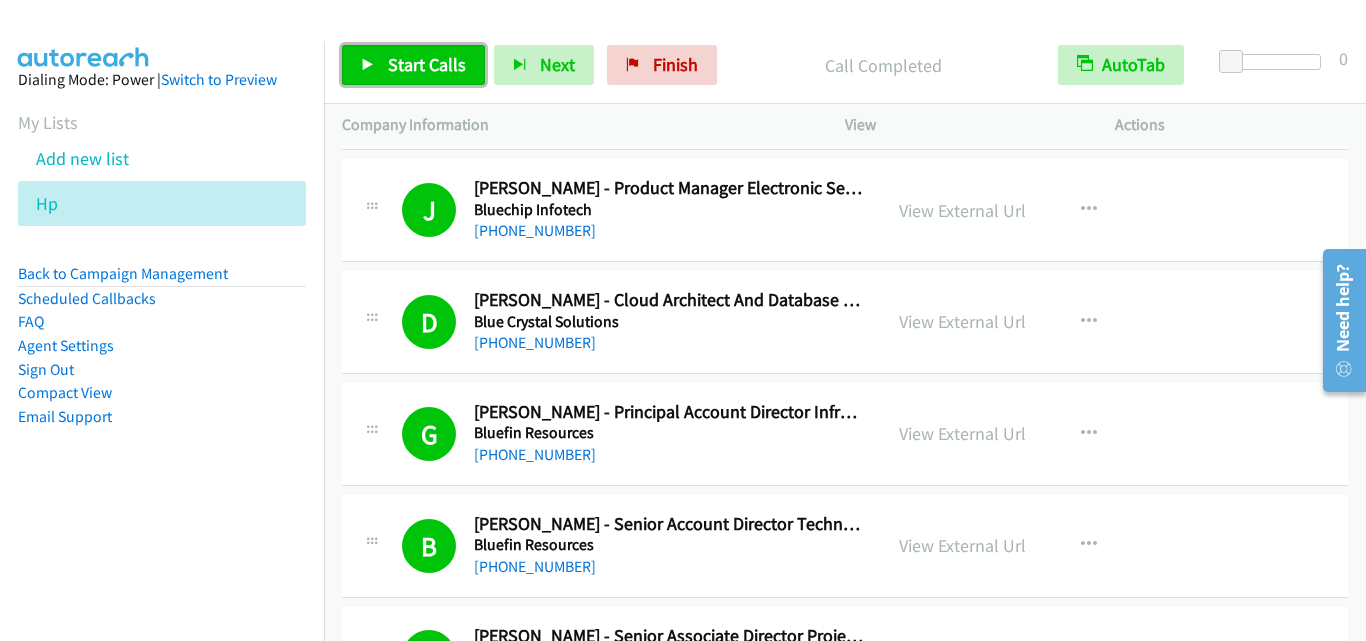 click on "Start Calls" at bounding box center [427, 64] 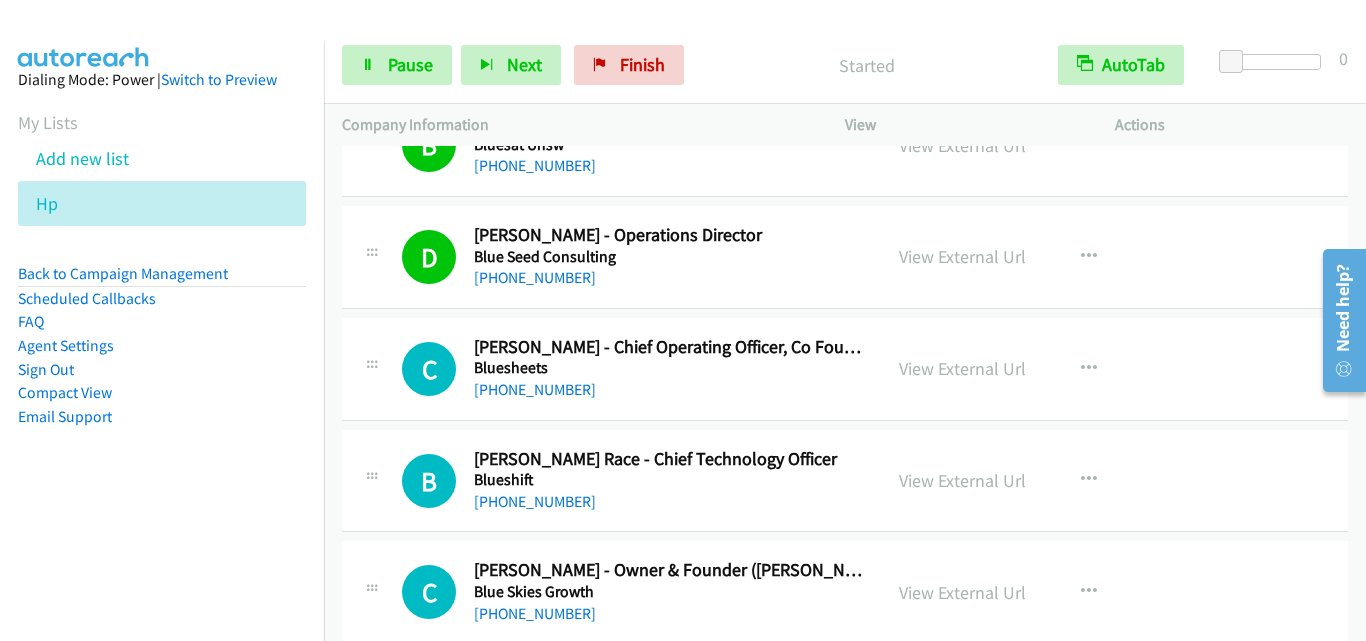 scroll, scrollTop: 8200, scrollLeft: 0, axis: vertical 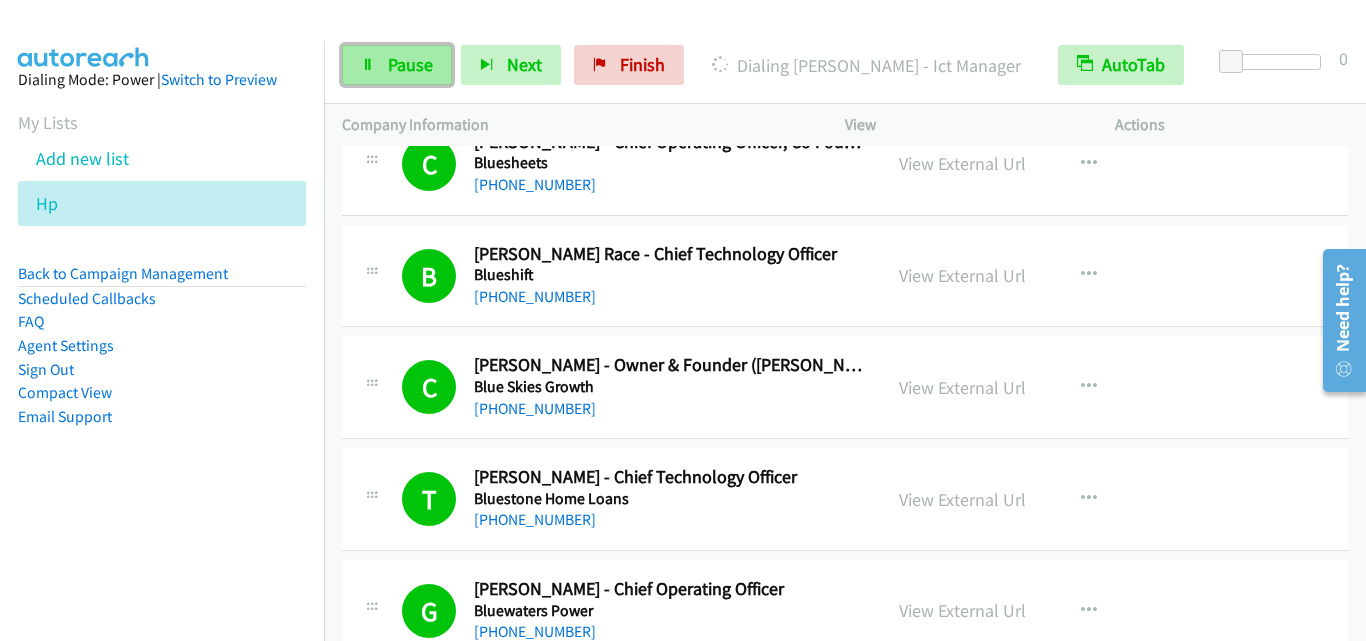 click on "Pause" at bounding box center [397, 65] 